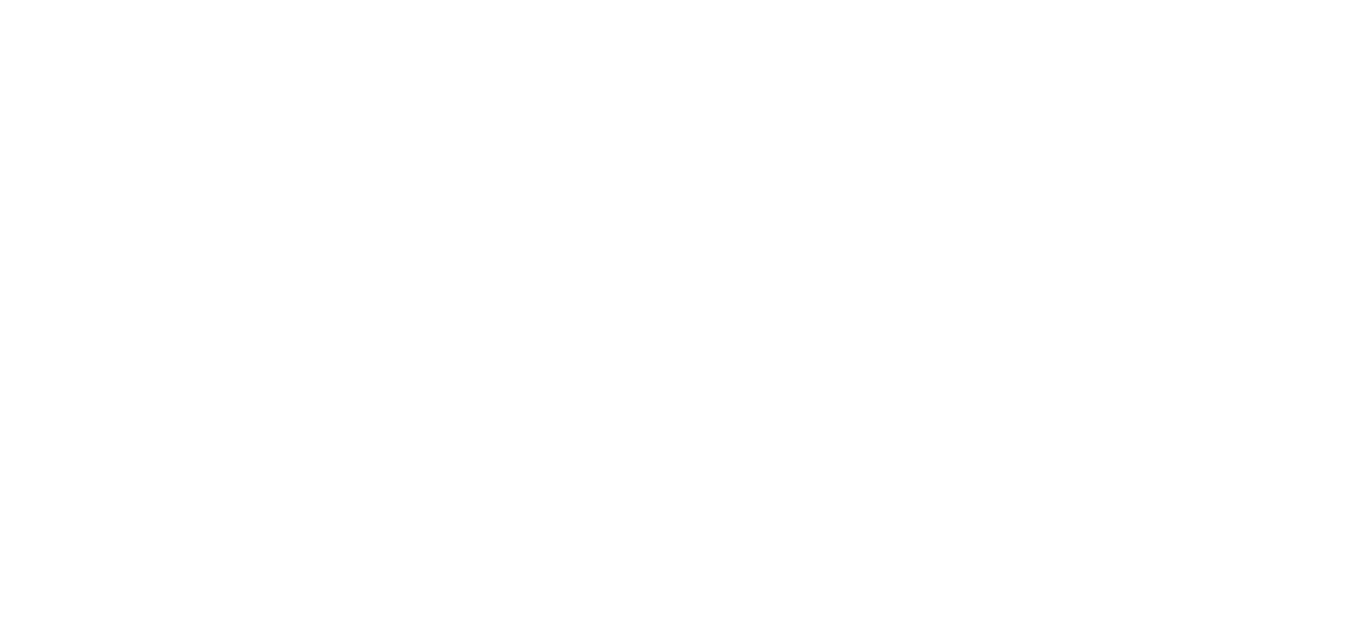 scroll, scrollTop: 0, scrollLeft: 0, axis: both 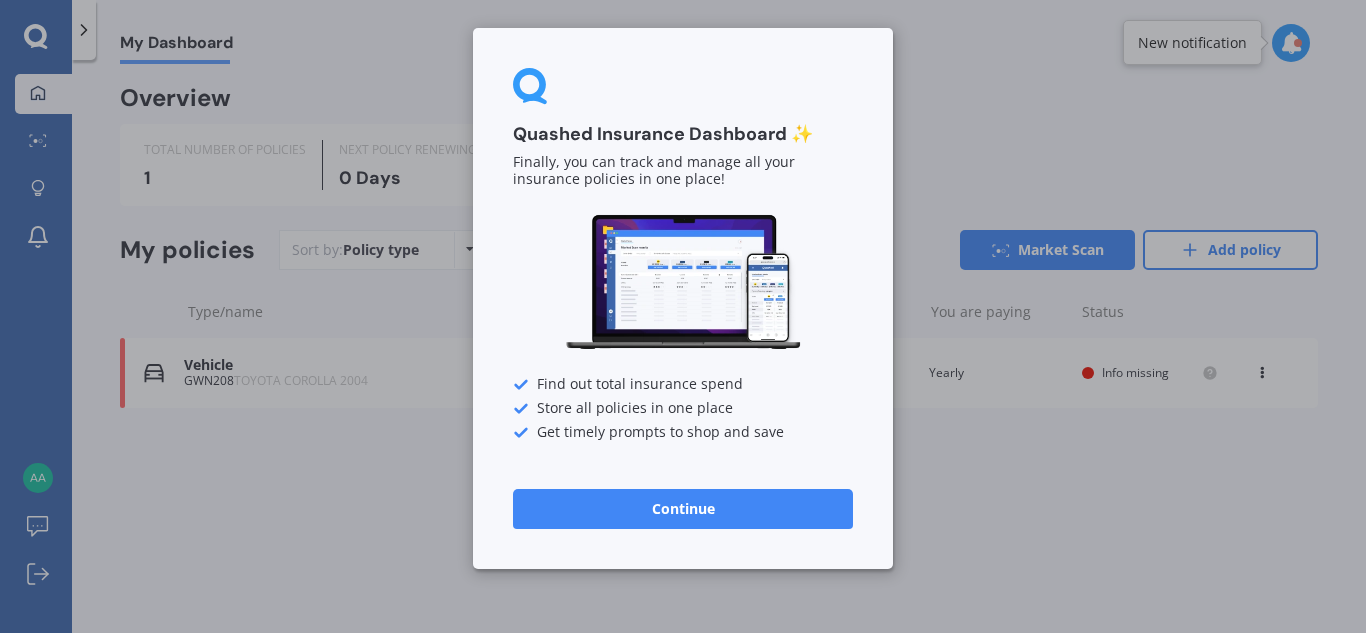 click on "Continue" at bounding box center [683, 509] 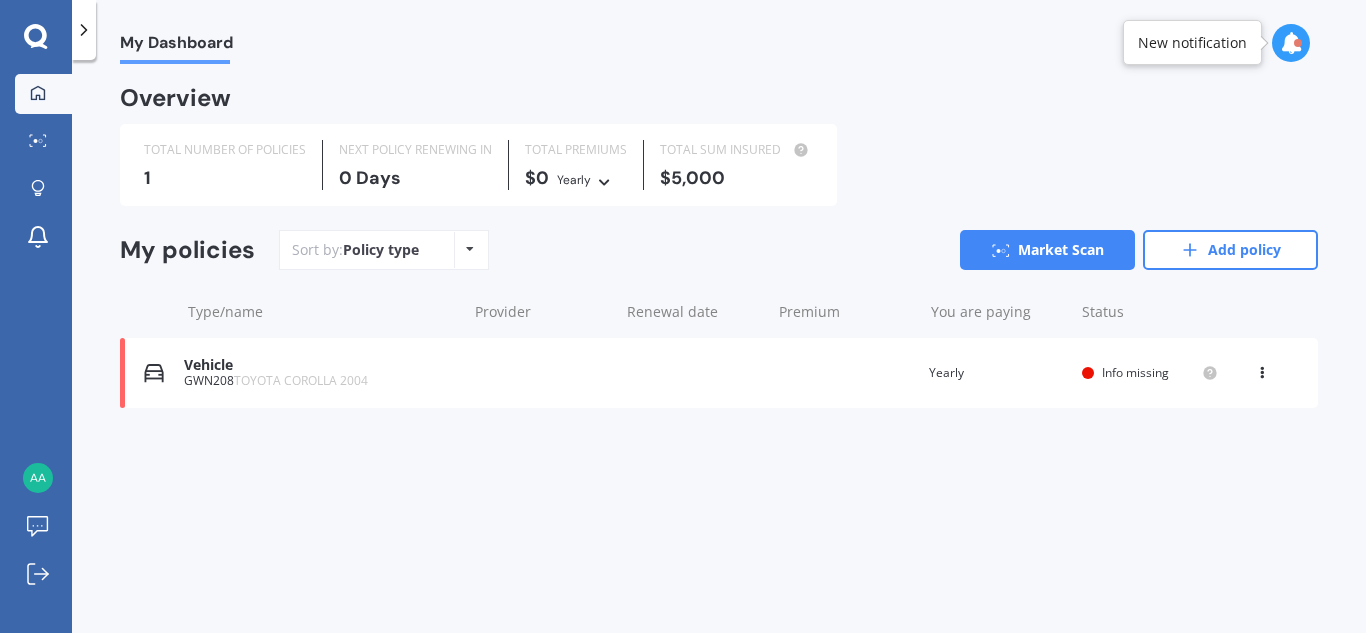 click at bounding box center [1262, 369] 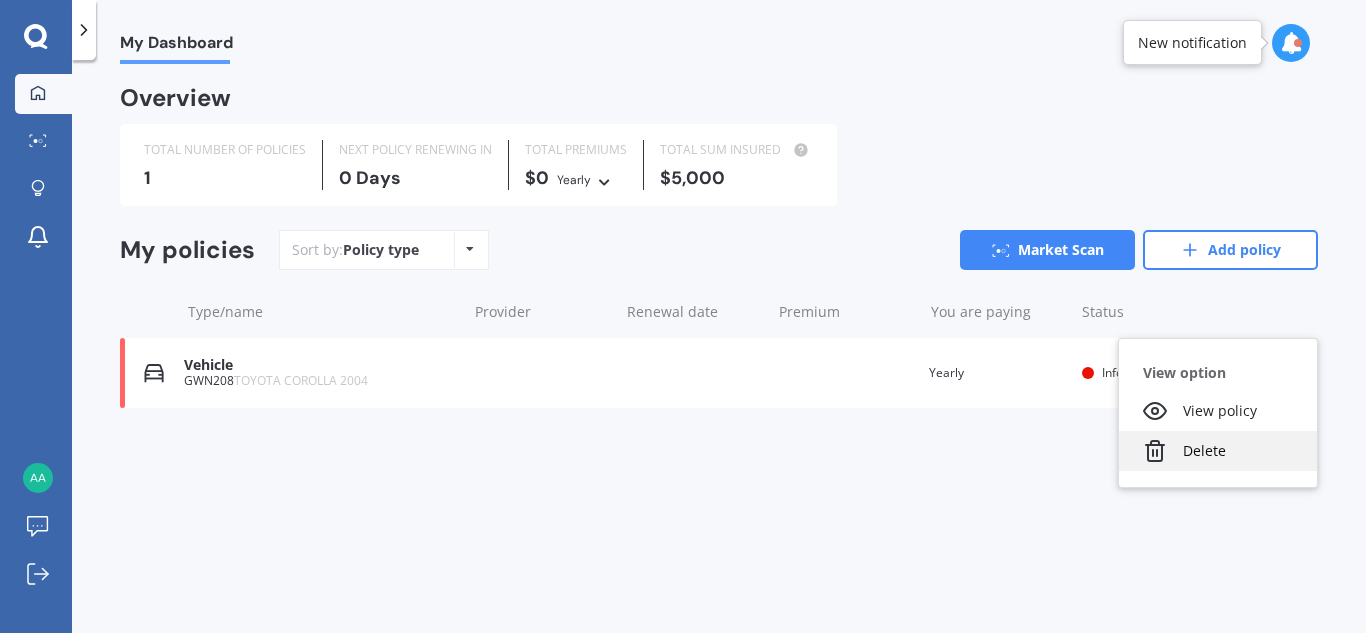 click on "Delete" at bounding box center [1218, 451] 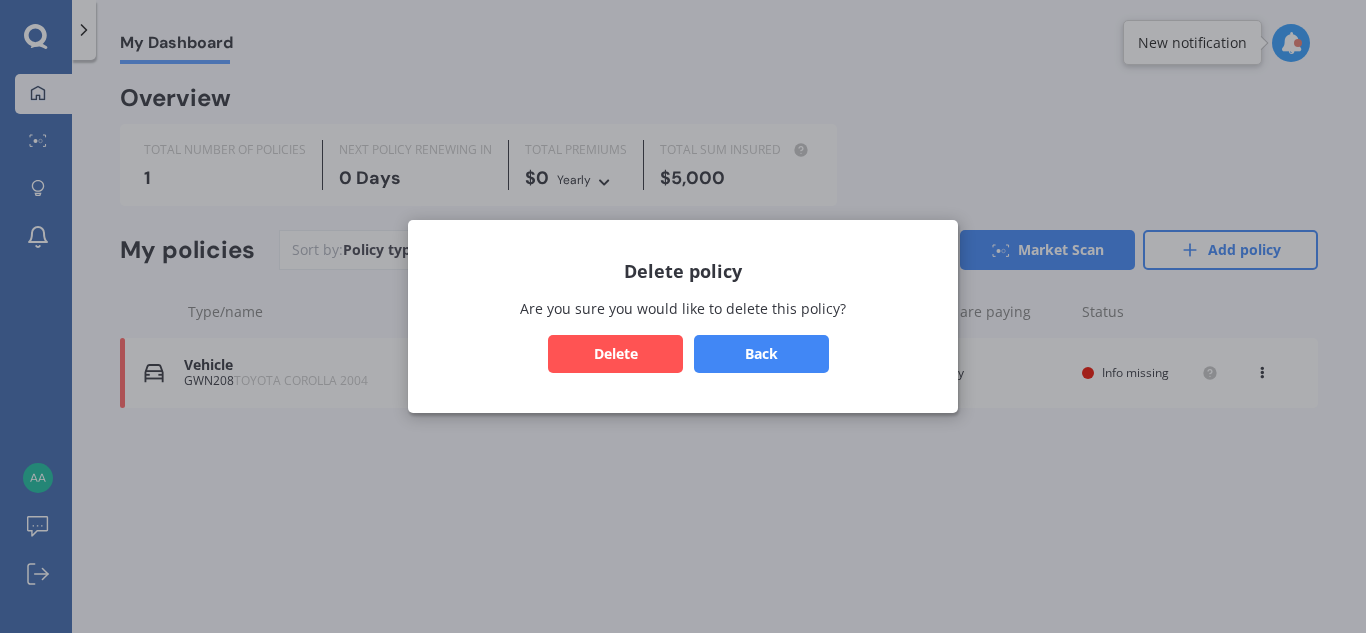 click on "Delete" at bounding box center (615, 354) 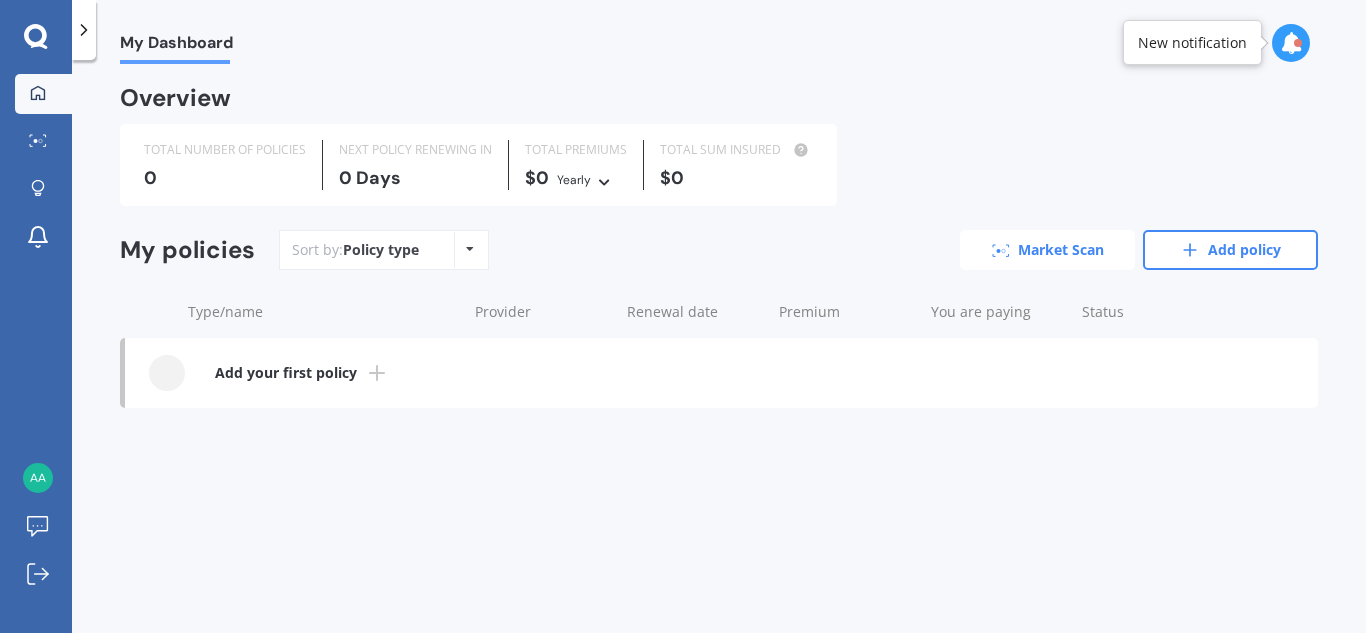 click on "Market Scan" at bounding box center (1047, 250) 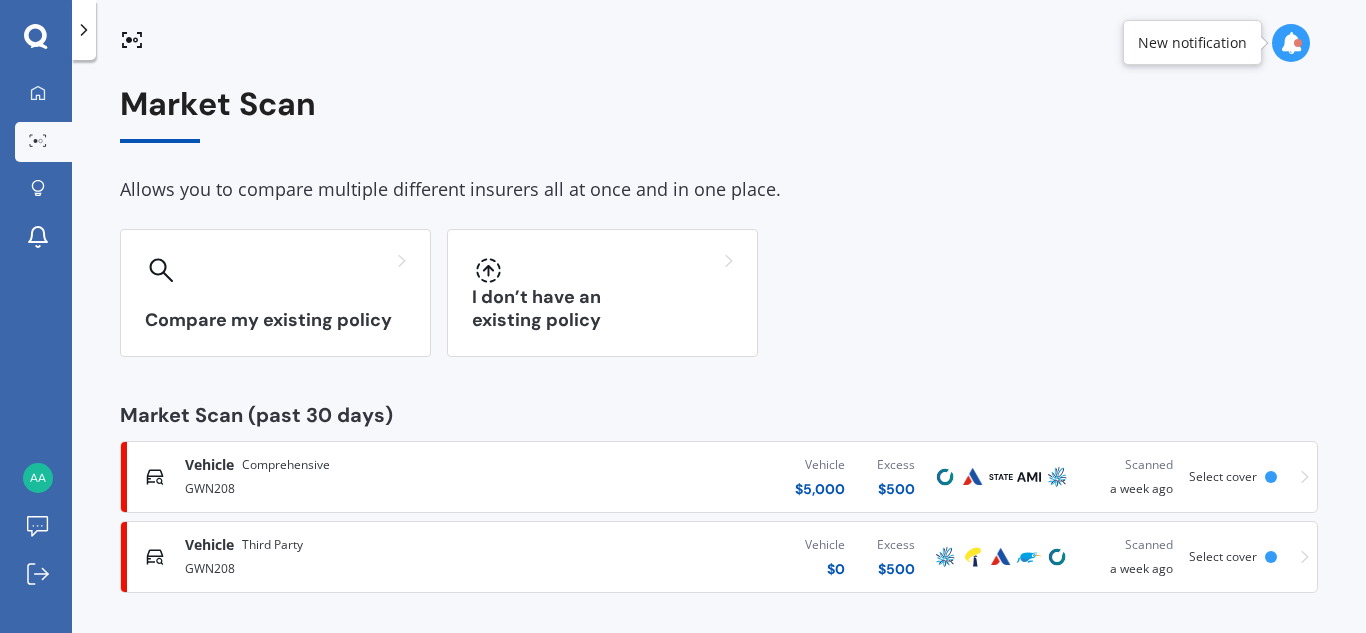 scroll, scrollTop: 0, scrollLeft: 0, axis: both 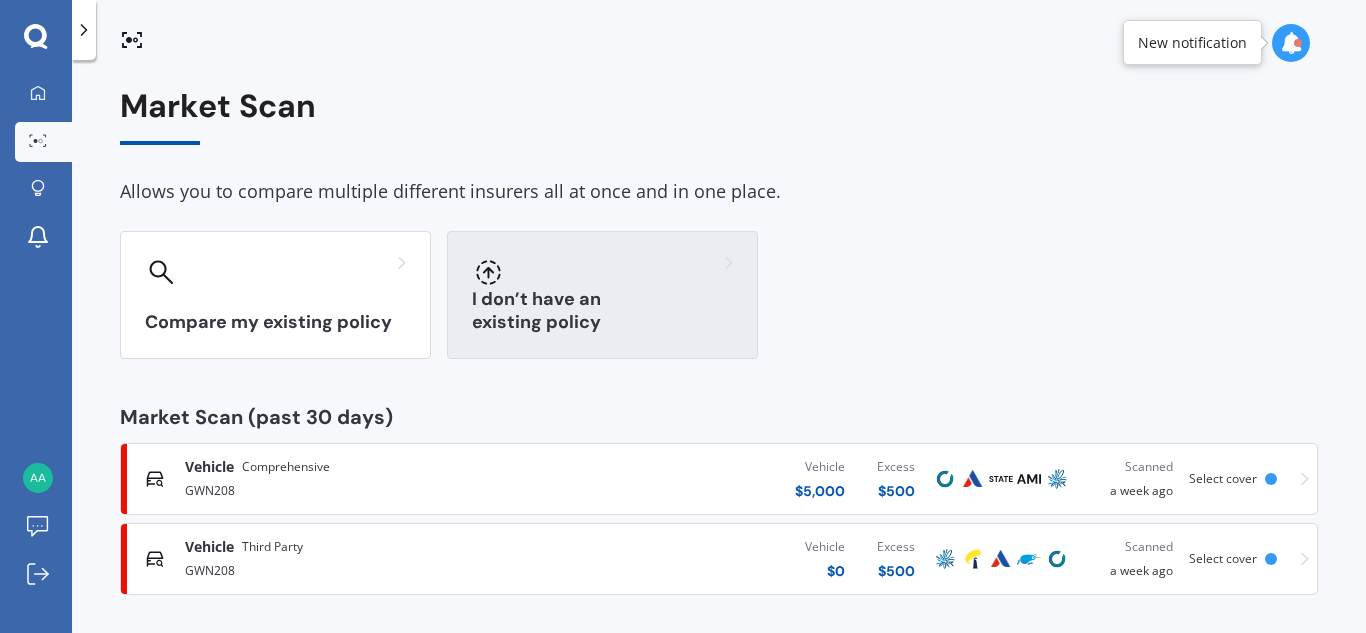 click on "I don’t have an existing policy" at bounding box center (602, 311) 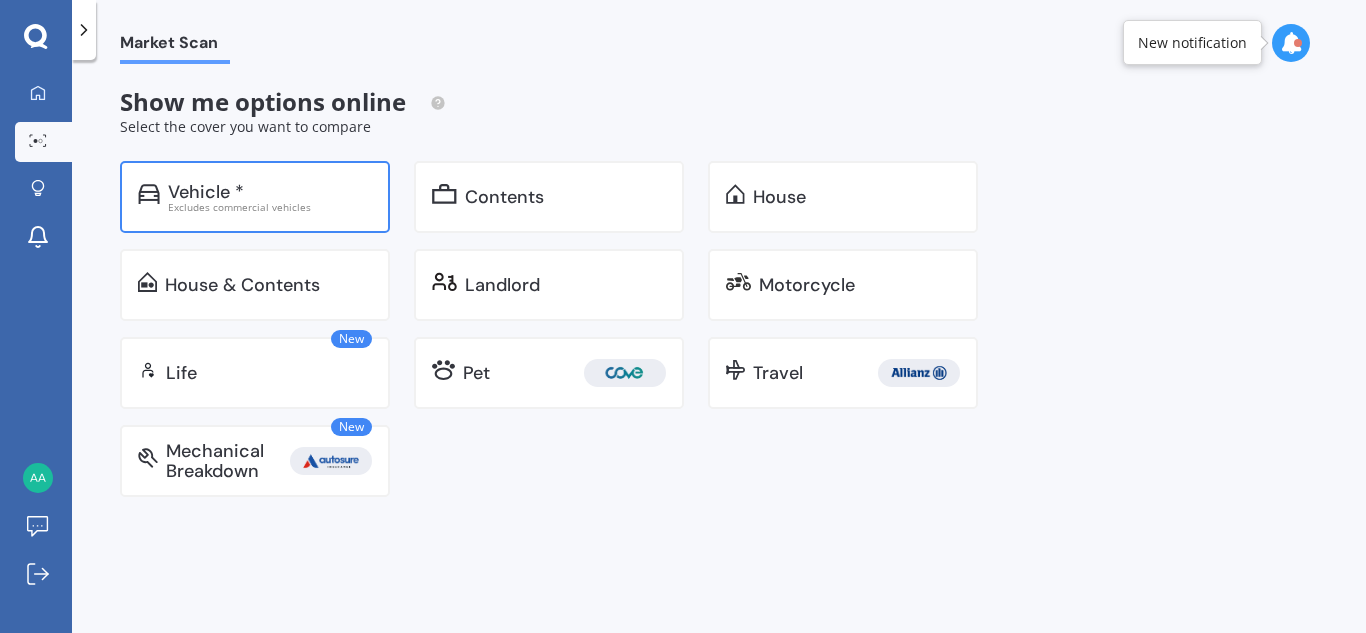 click on "Vehicle * Excludes commercial vehicles" at bounding box center (255, 197) 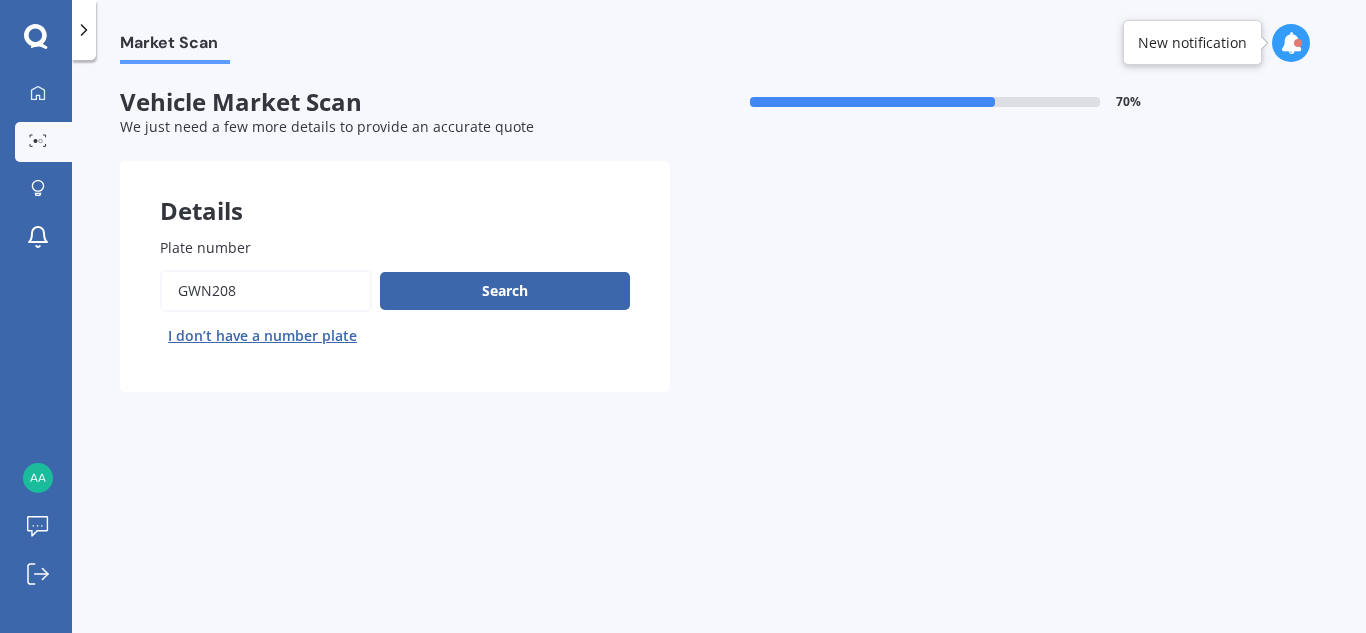 click on "Plate number" at bounding box center (266, 291) 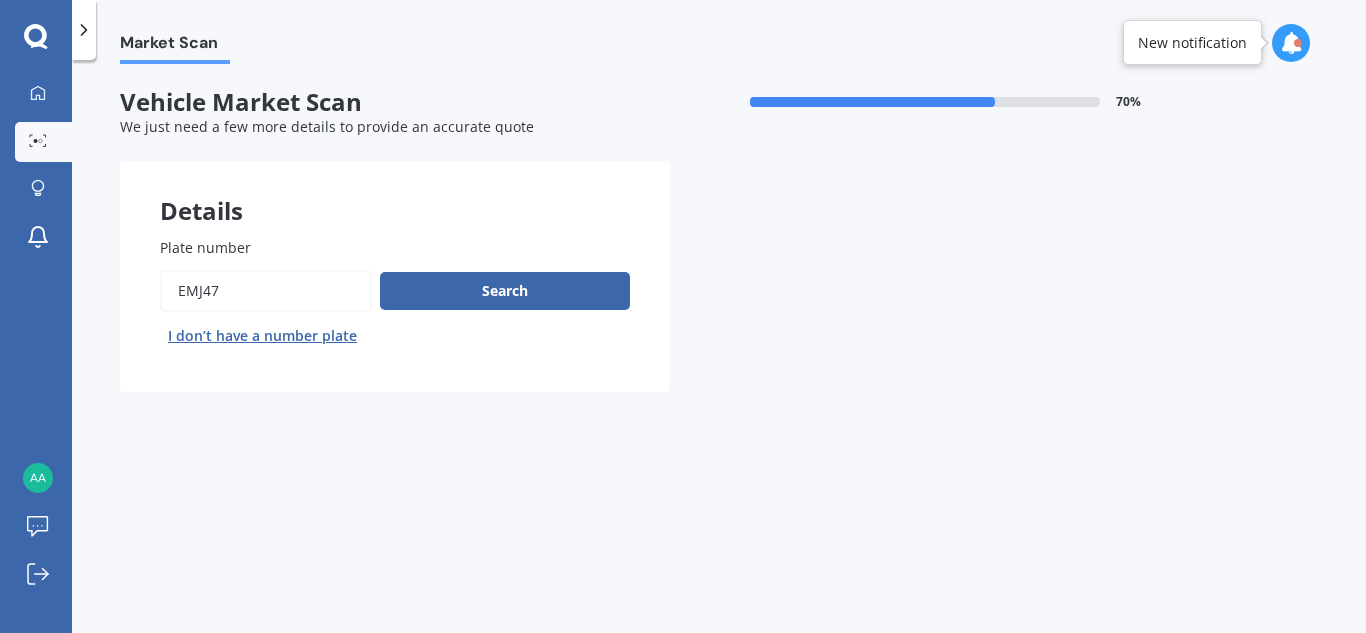type on "emj47" 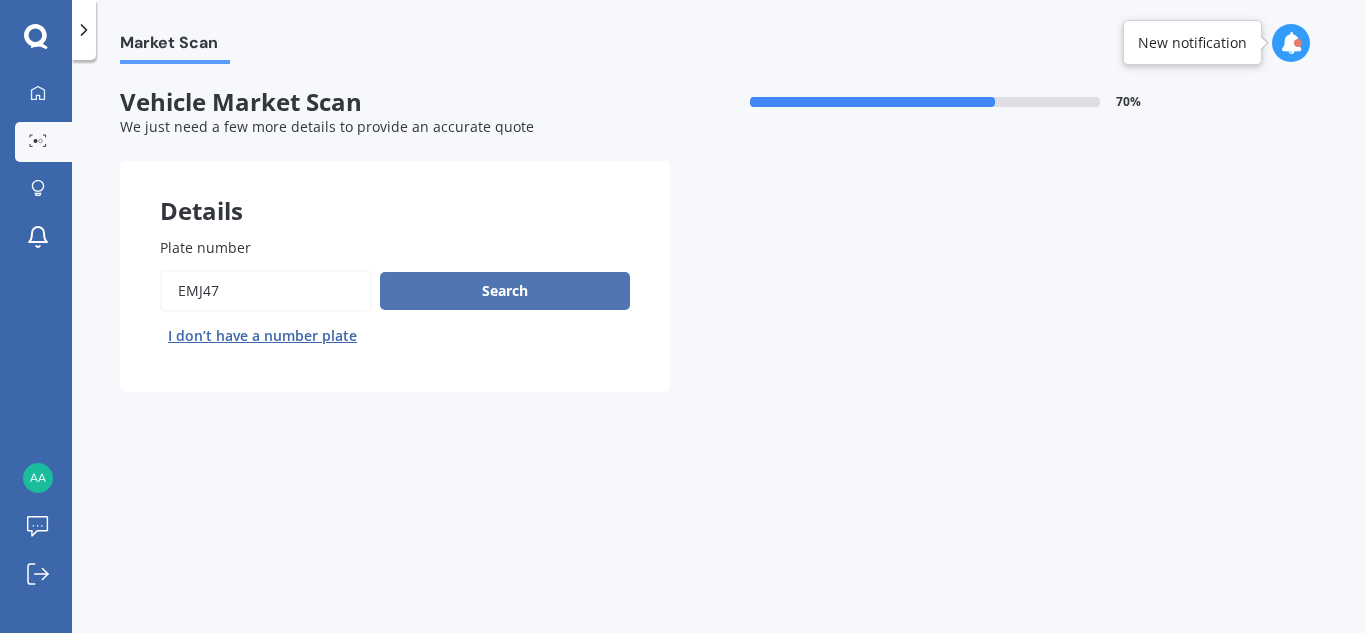 click on "Search" at bounding box center (505, 291) 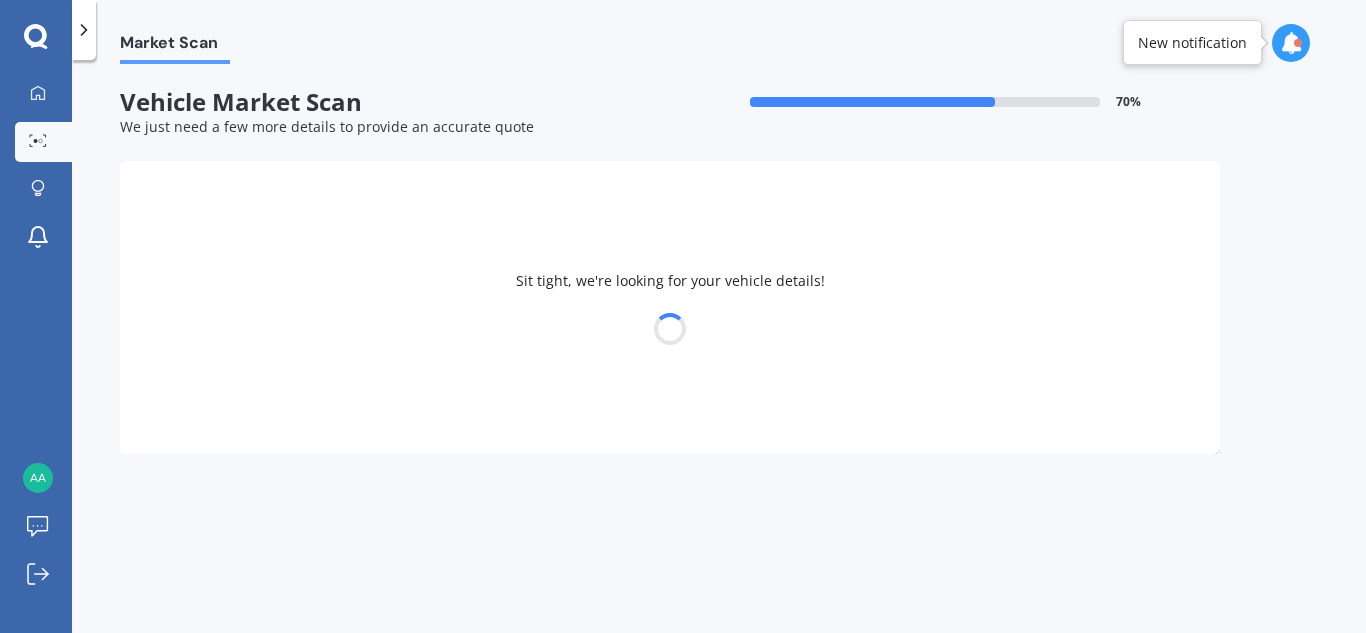 select on "SUZUKI" 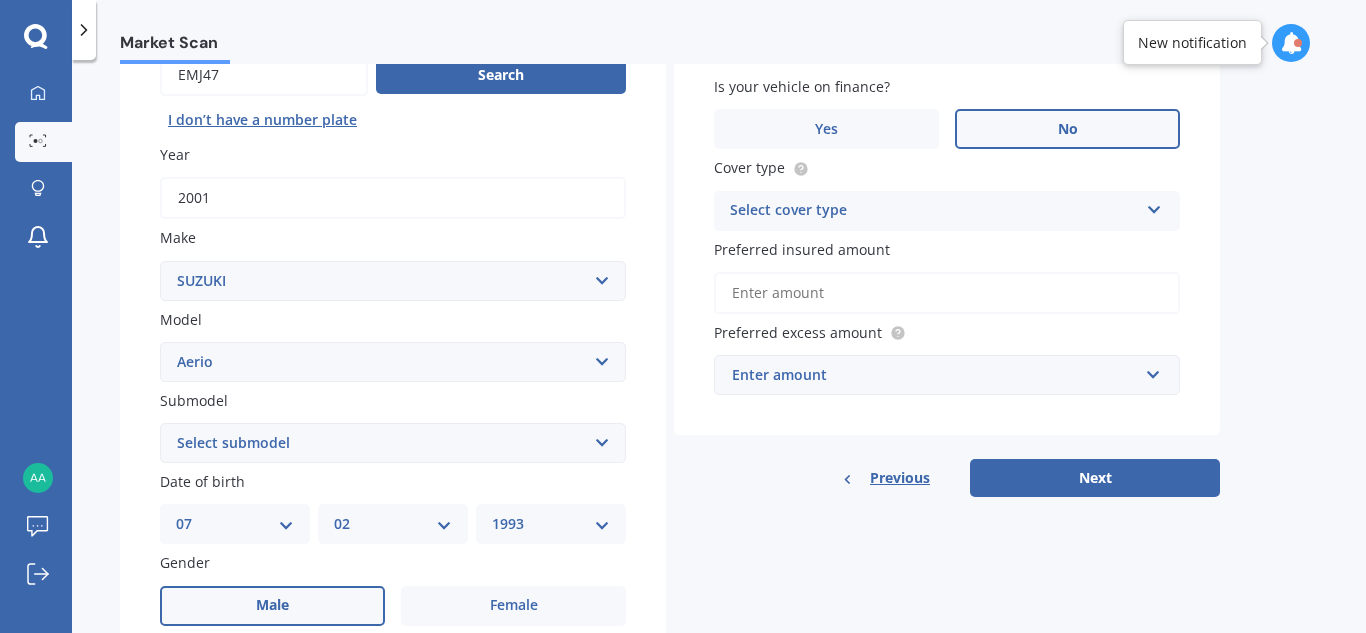 scroll, scrollTop: 217, scrollLeft: 0, axis: vertical 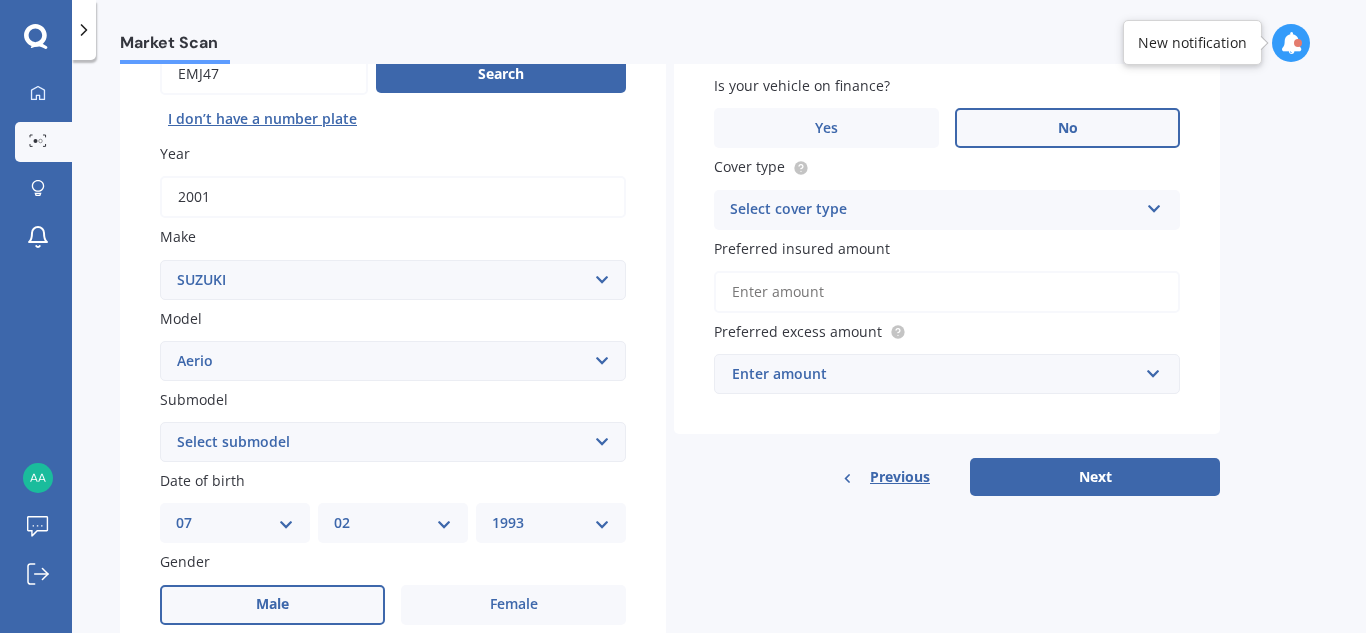 click on "Select submodel (All)" at bounding box center (393, 442) 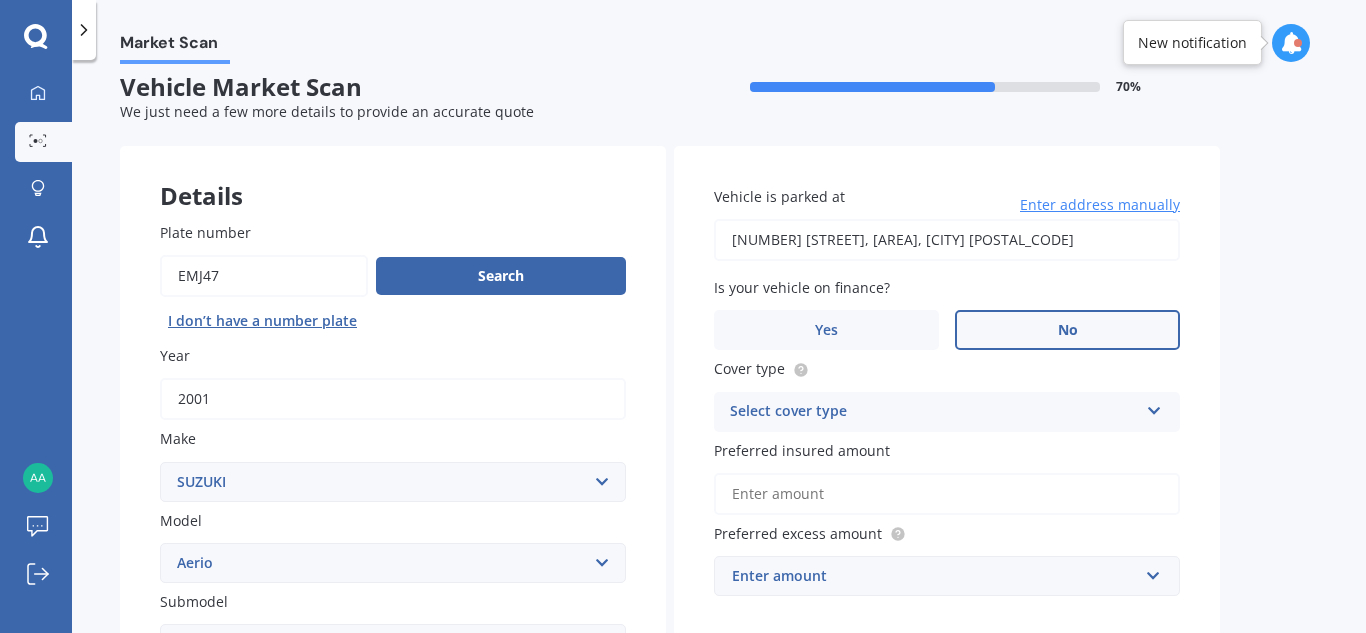 scroll, scrollTop: 0, scrollLeft: 0, axis: both 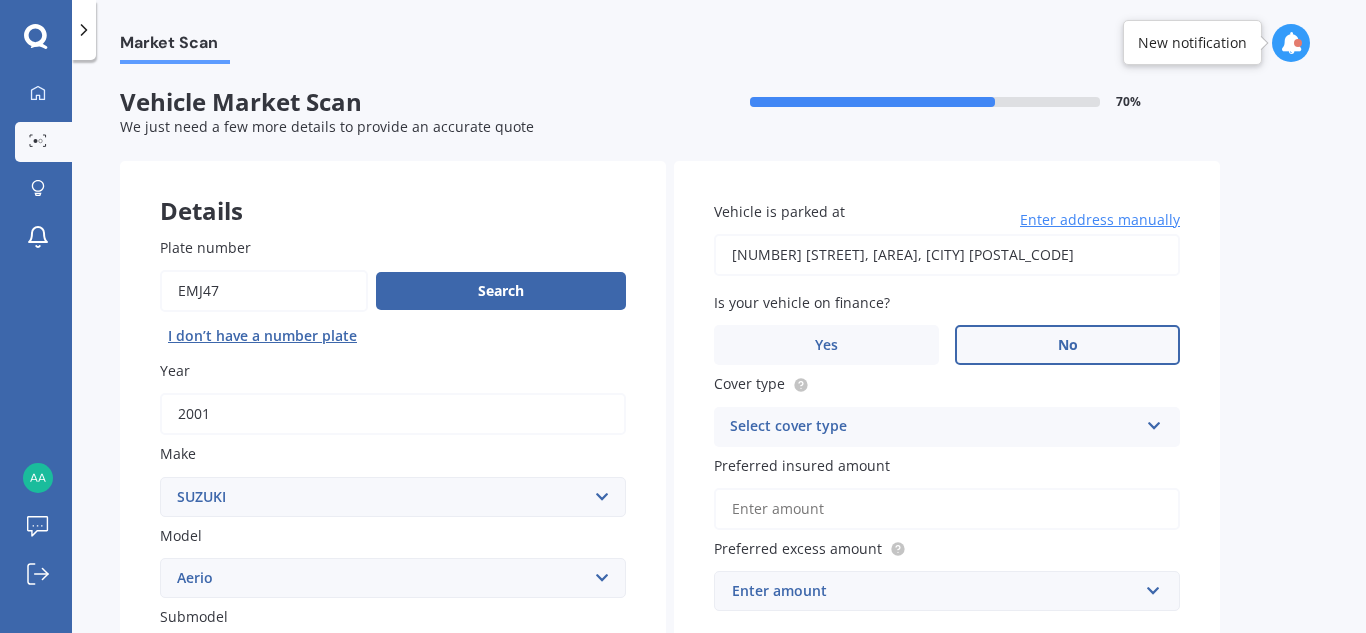 click on "Select cover type" at bounding box center (934, 427) 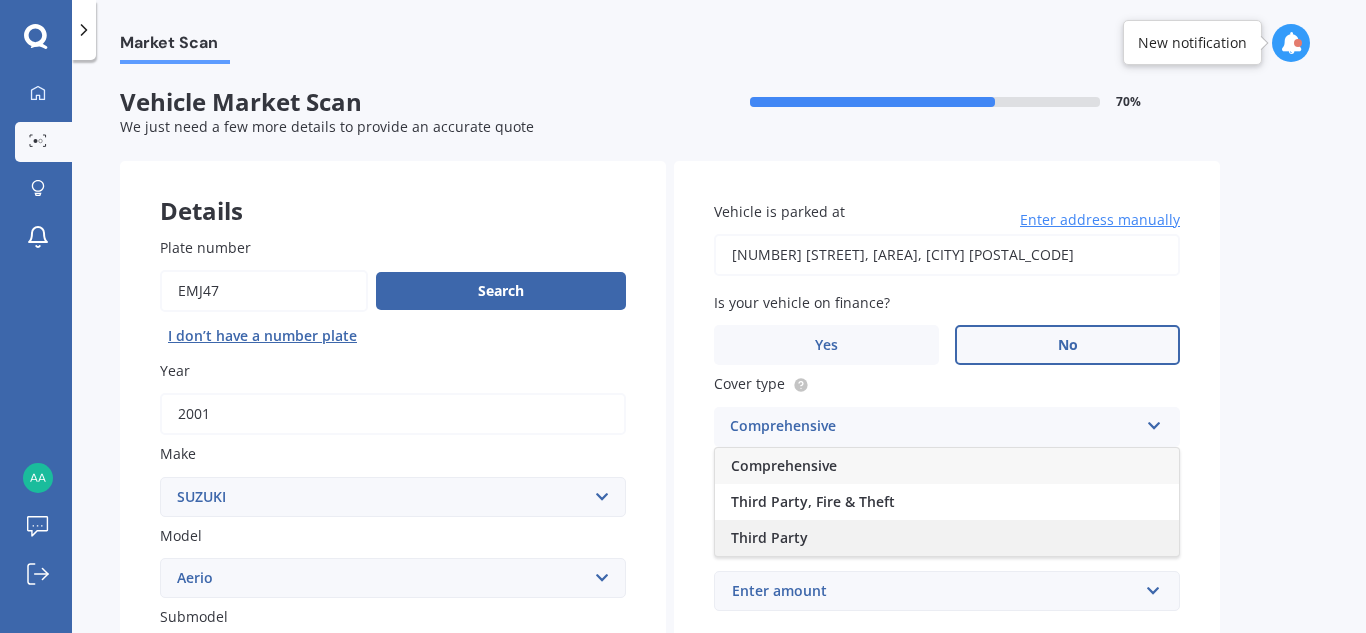 click on "Third Party" at bounding box center (947, 538) 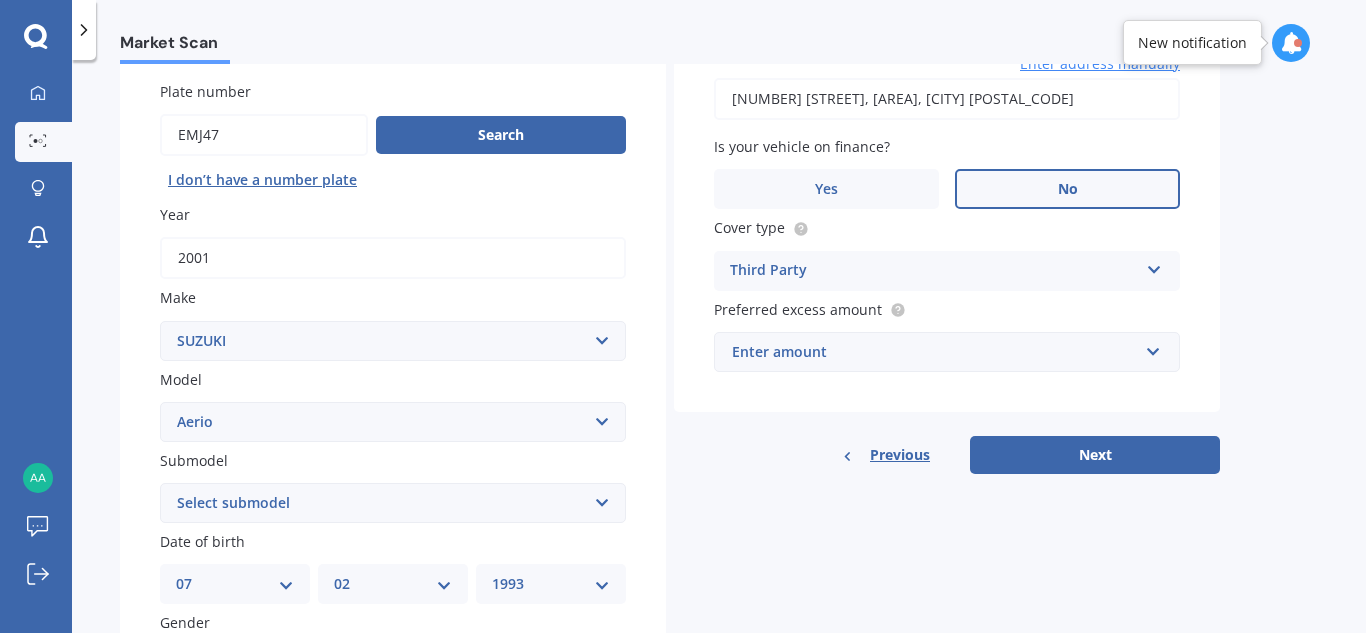 scroll, scrollTop: 177, scrollLeft: 0, axis: vertical 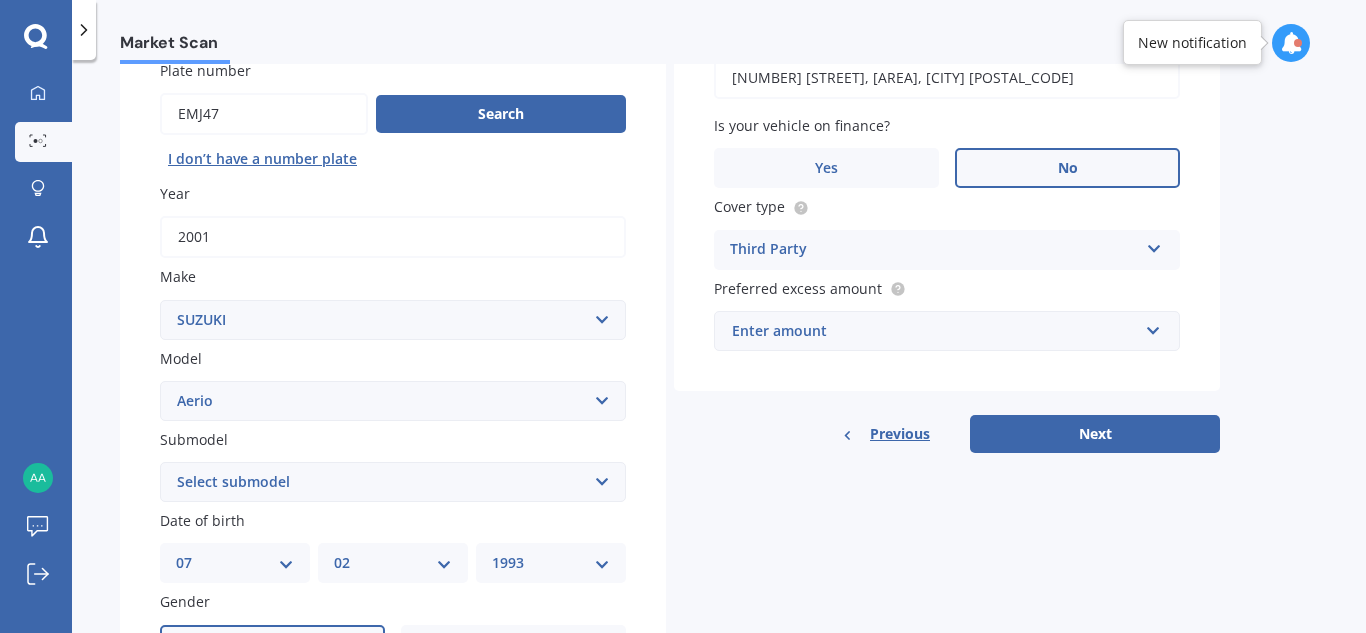 click on "Enter amount" at bounding box center [935, 331] 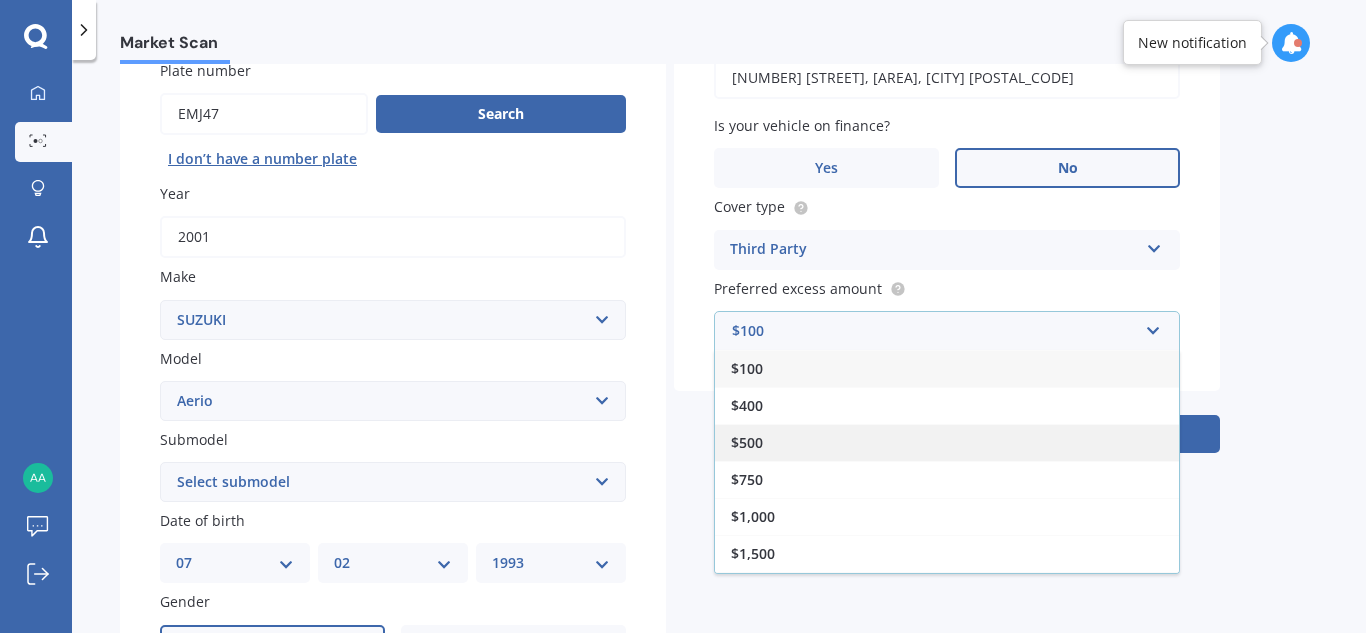 click on "$500" at bounding box center (947, 442) 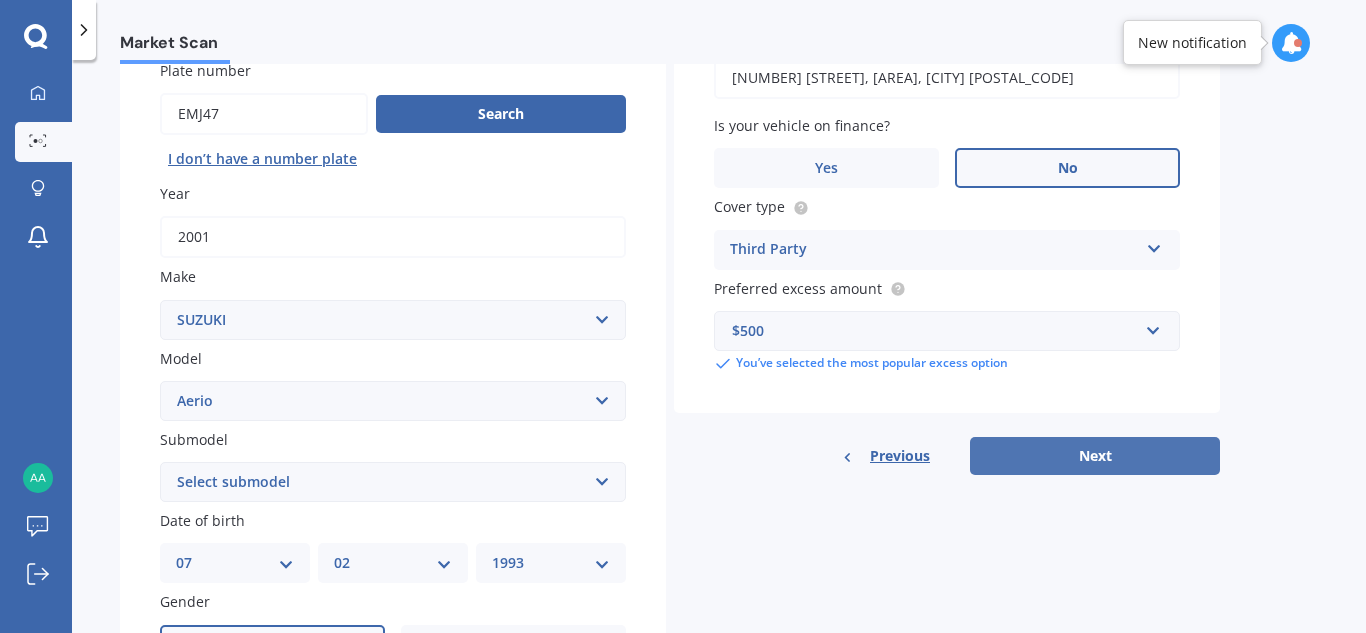 click on "Next" at bounding box center (1095, 456) 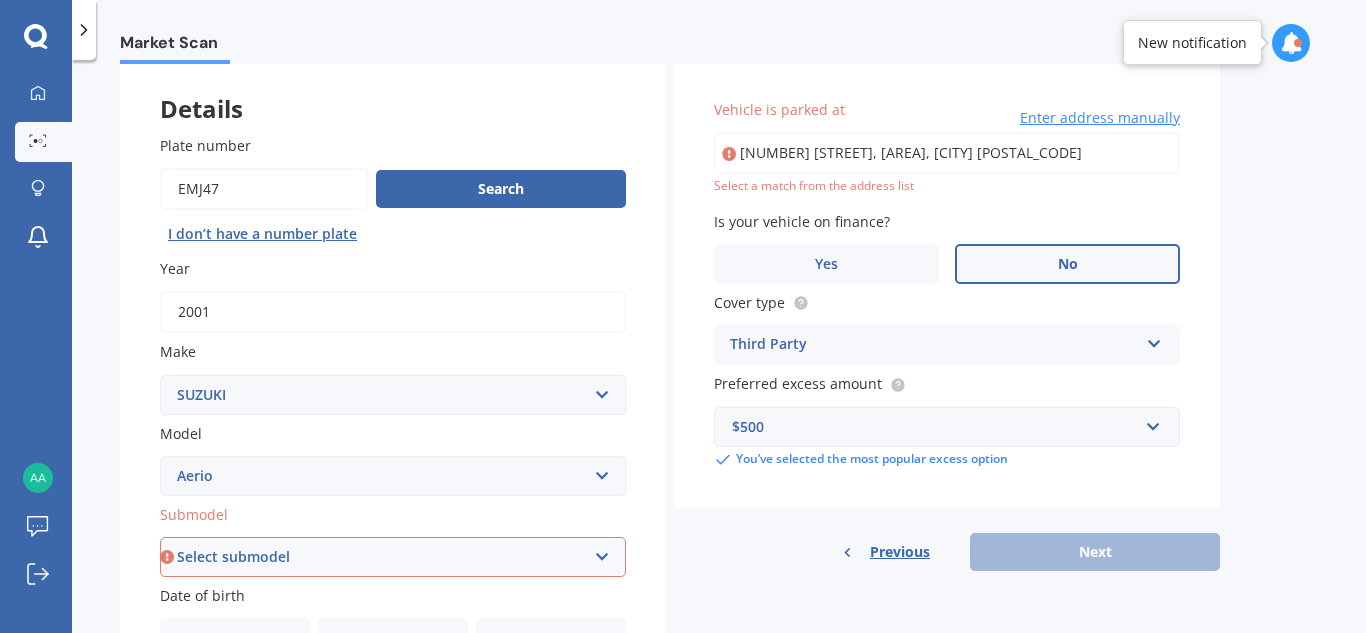scroll, scrollTop: 97, scrollLeft: 0, axis: vertical 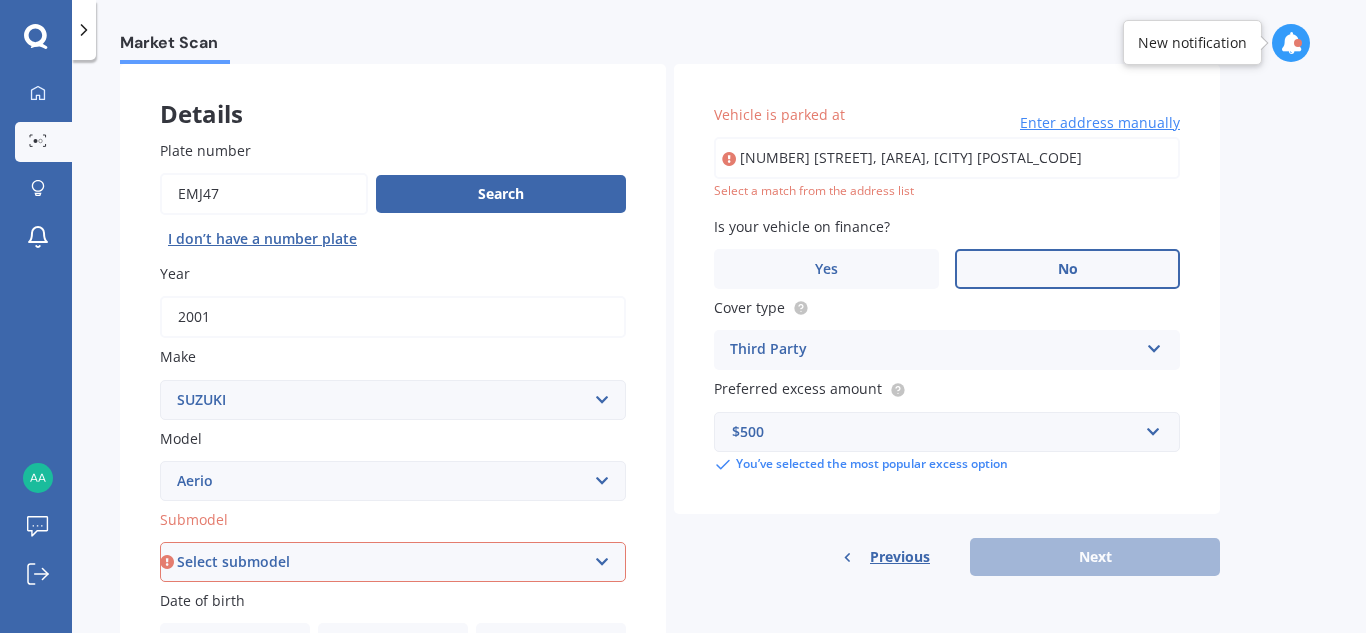click on "7 Alluvial Court, Arthurs Point, Queenstown 9371" at bounding box center [947, 158] 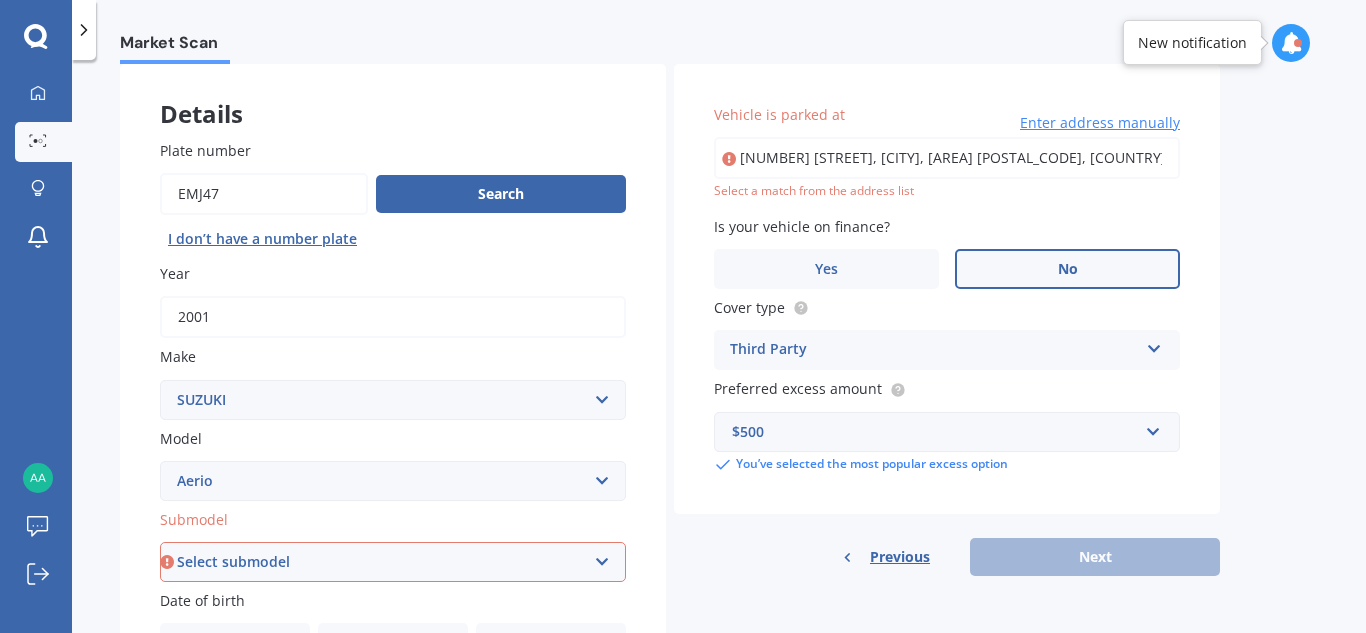 type on "7 Alluvial Court, Arthurs Point, Queenstown 9371" 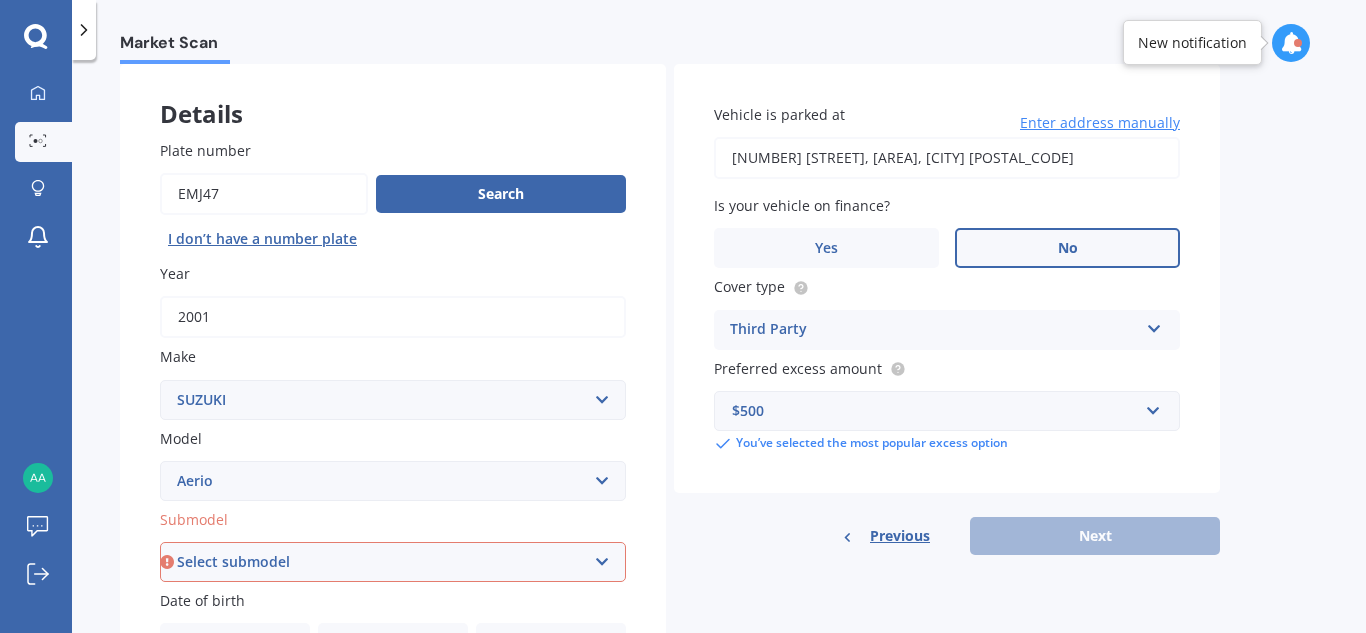 click on "Previous Next" at bounding box center (947, 536) 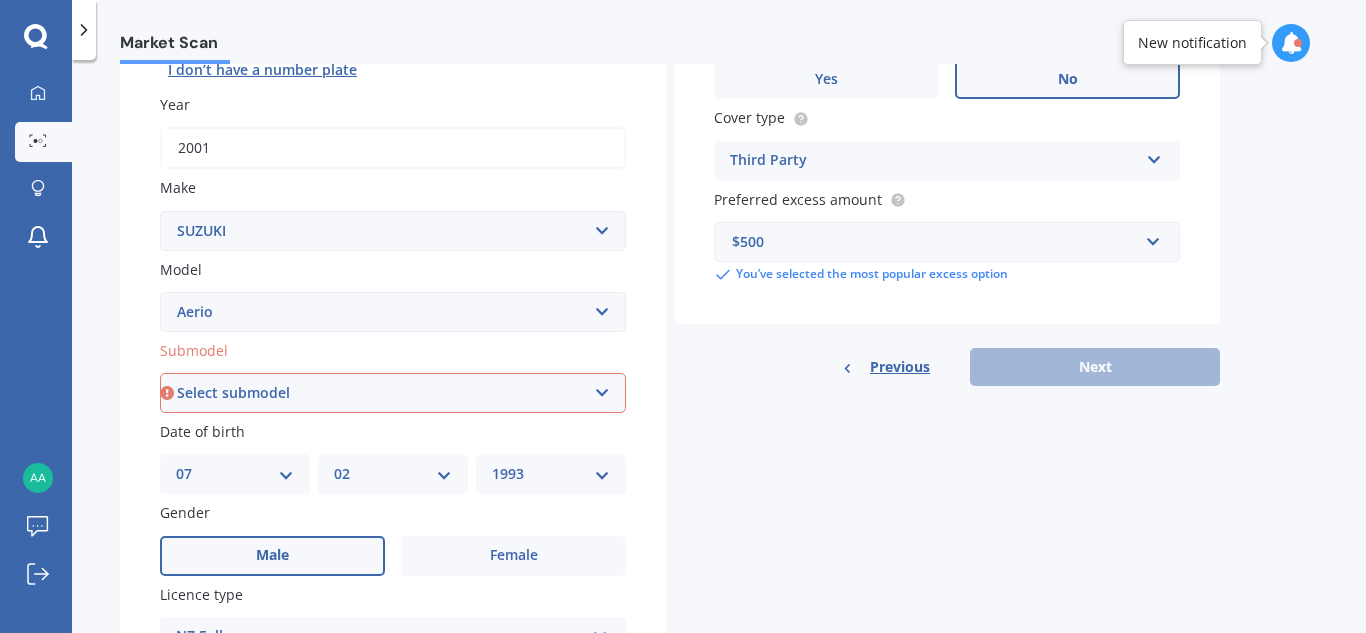 scroll, scrollTop: 334, scrollLeft: 0, axis: vertical 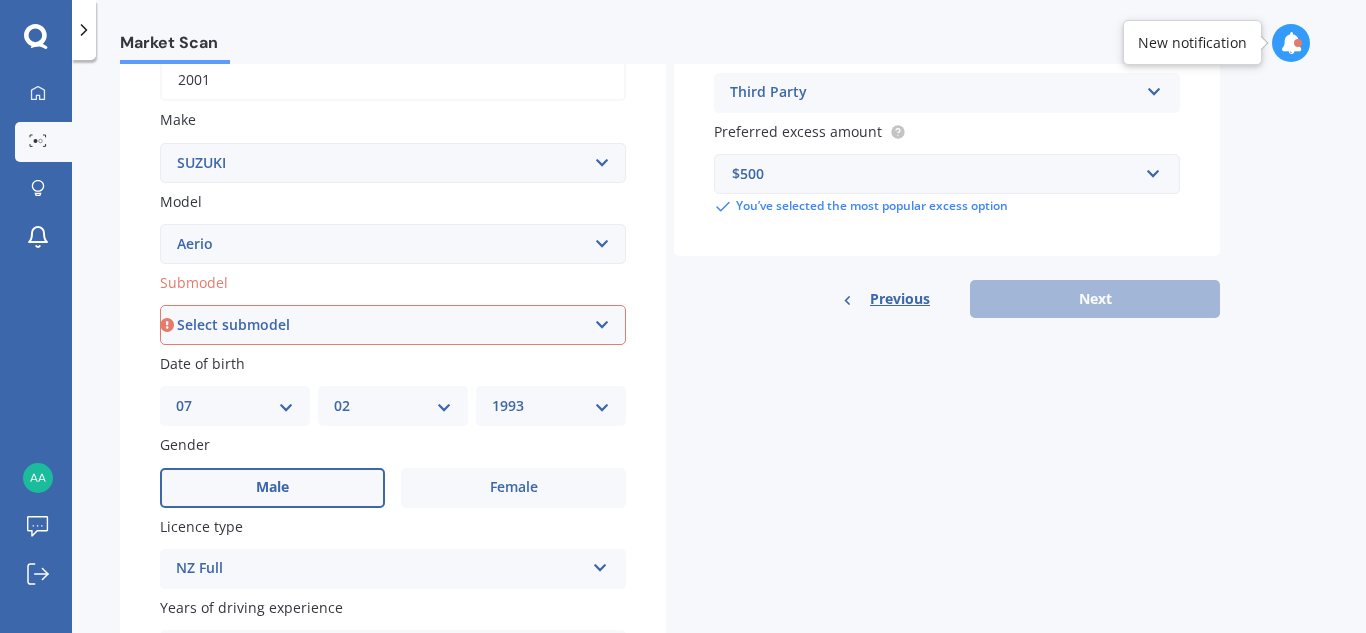 click on "Select submodel (All)" at bounding box center (393, 325) 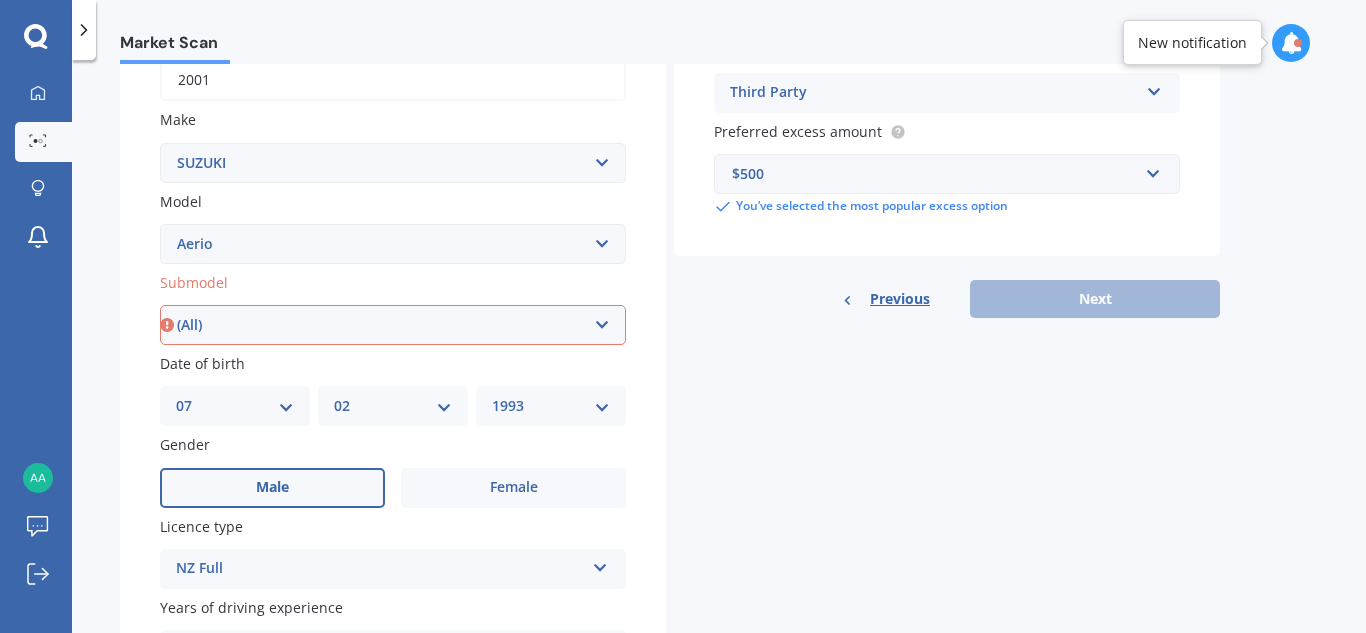 click on "Select submodel (All)" at bounding box center [393, 325] 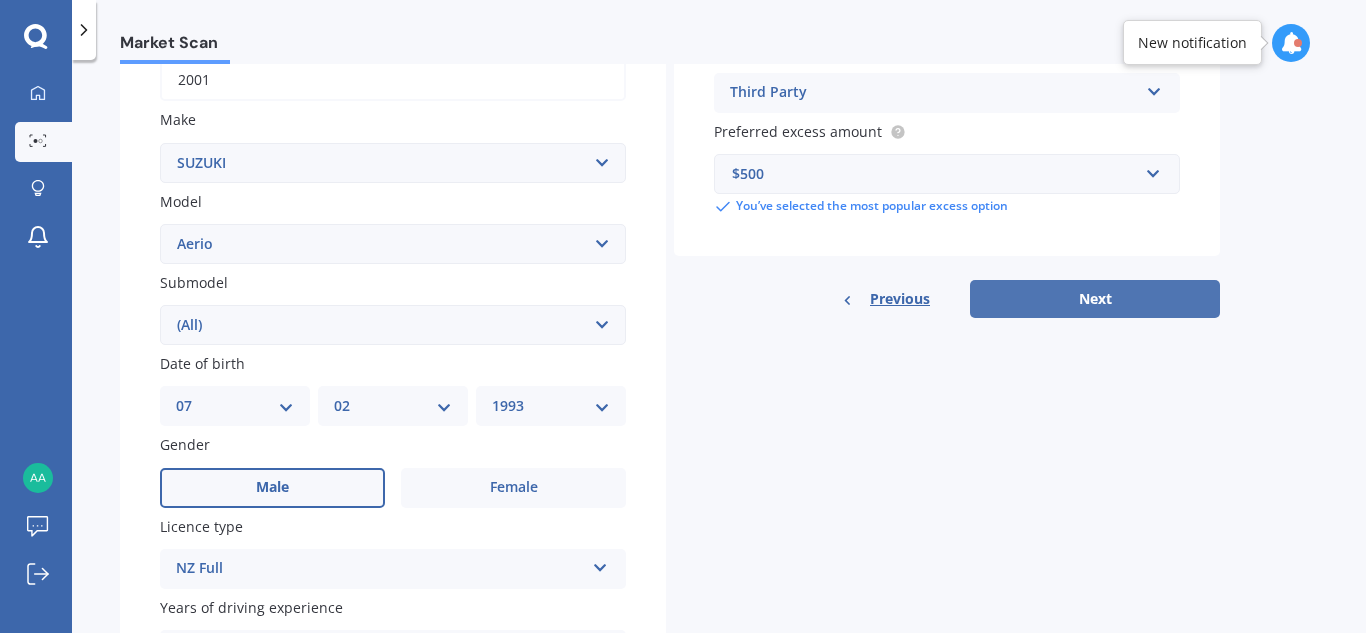 click on "Next" at bounding box center [1095, 299] 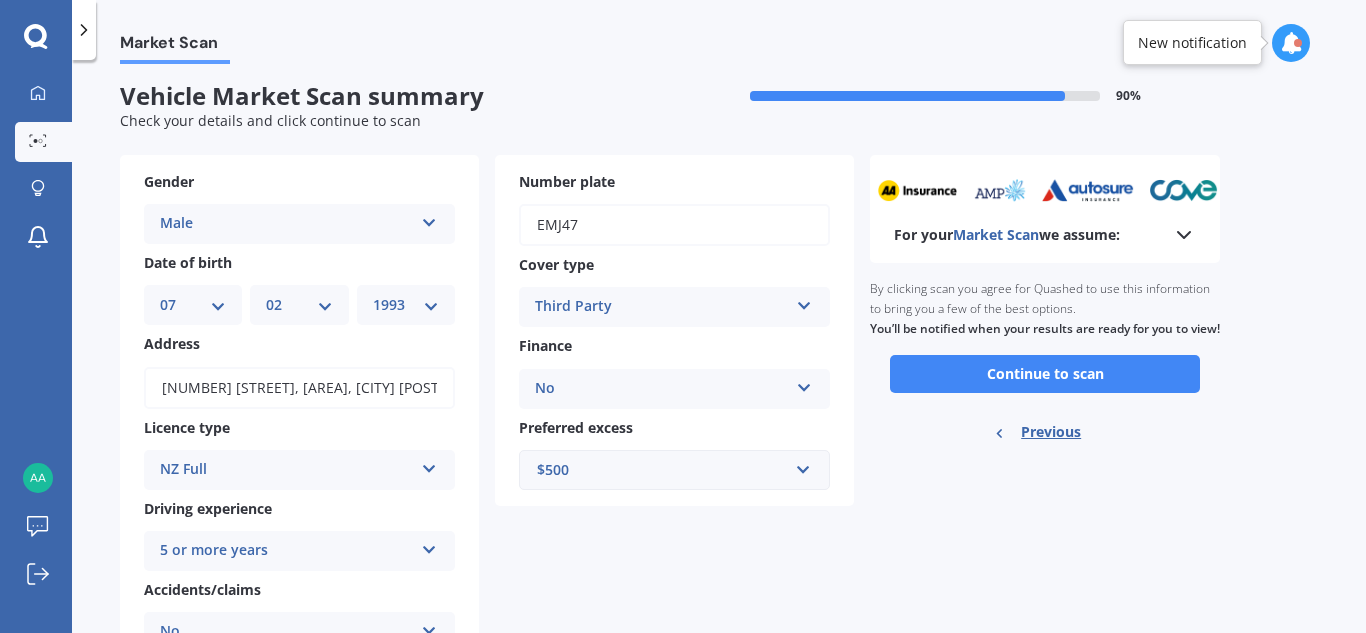 scroll, scrollTop: 0, scrollLeft: 0, axis: both 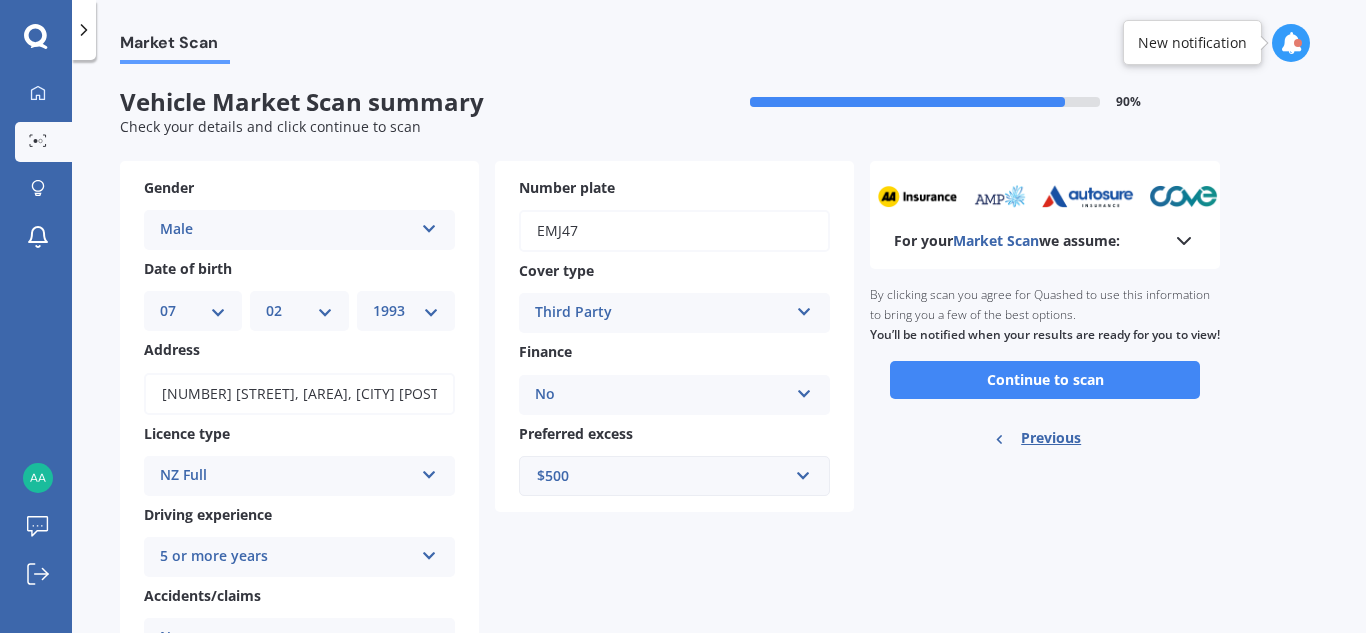 click on "Market Scan Vehicle Market Scan summary 90 % Check your details and click continue to scan  Gender Male Male Female Date of birth DD 01 02 03 04 05 06 07 08 09 10 11 12 13 14 15 16 17 18 19 20 21 22 23 24 25 26 27 28 29 30 31 MM 01 02 03 04 05 06 07 08 09 10 11 12 YYYY 2025 2024 2023 2022 2021 2020 2019 2018 2017 2016 2015 2014 2013 2012 2011 2010 2009 2008 2007 2006 2005 2004 2003 2002 2001 2000 1999 1998 1997 1996 1995 1994 1993 1992 1991 1990 1989 1988 1987 1986 1985 1984 1983 1982 1981 1980 1979 1978 1977 1976 1975 1974 1973 1972 1971 1970 1969 1968 1967 1966 1965 1964 1963 1962 1961 1960 1959 1958 1957 1956 1955 1954 1953 1952 1951 1950 1949 1948 1947 1946 1945 1944 1943 1942 1941 1940 1939 1938 1937 1936 1935 1934 1933 1932 1931 1930 1929 1928 1927 1926 Address 7 Alluvial Court, Arthurs Point, Queenstown 9371 Licence type NZ Full NZ Full NZ Restricted NZ Learners Australia United Kingdom Ireland South Africa International / Other overseas licence Driving experience 5 or more years 1 year 2 years 3 years" at bounding box center (719, 350) 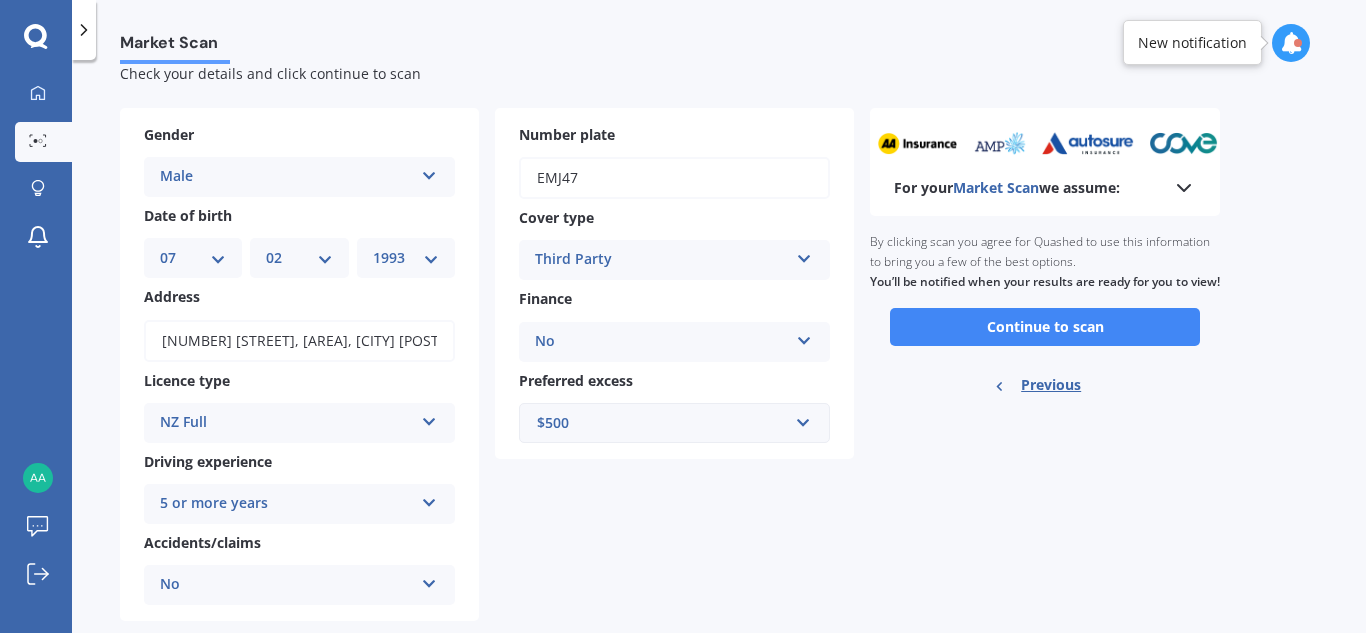 scroll, scrollTop: 0, scrollLeft: 0, axis: both 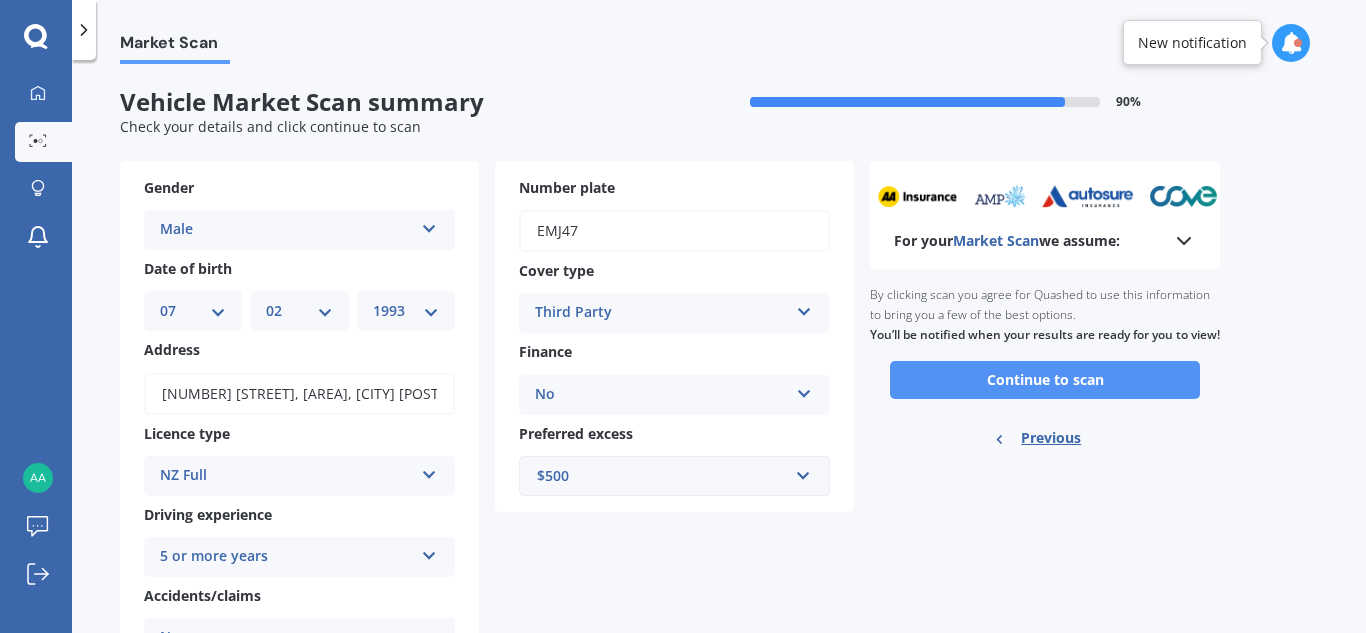 click on "Continue to scan" at bounding box center [1045, 380] 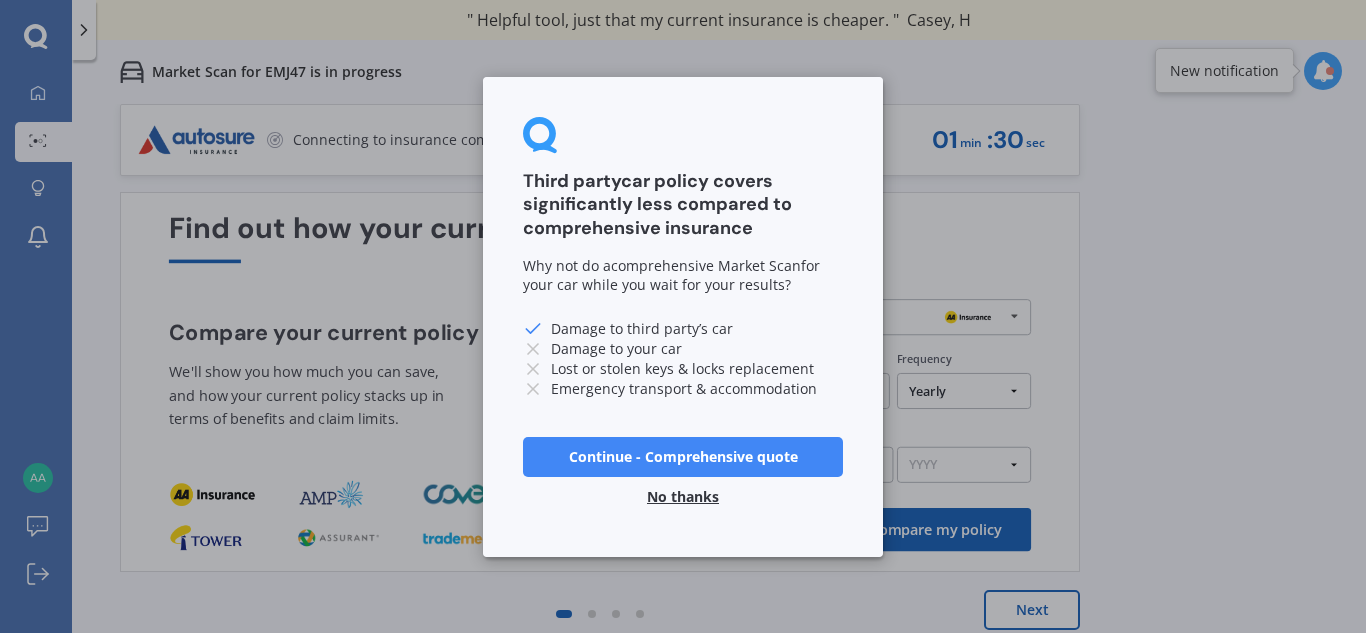 click on "No thanks" at bounding box center [683, 496] 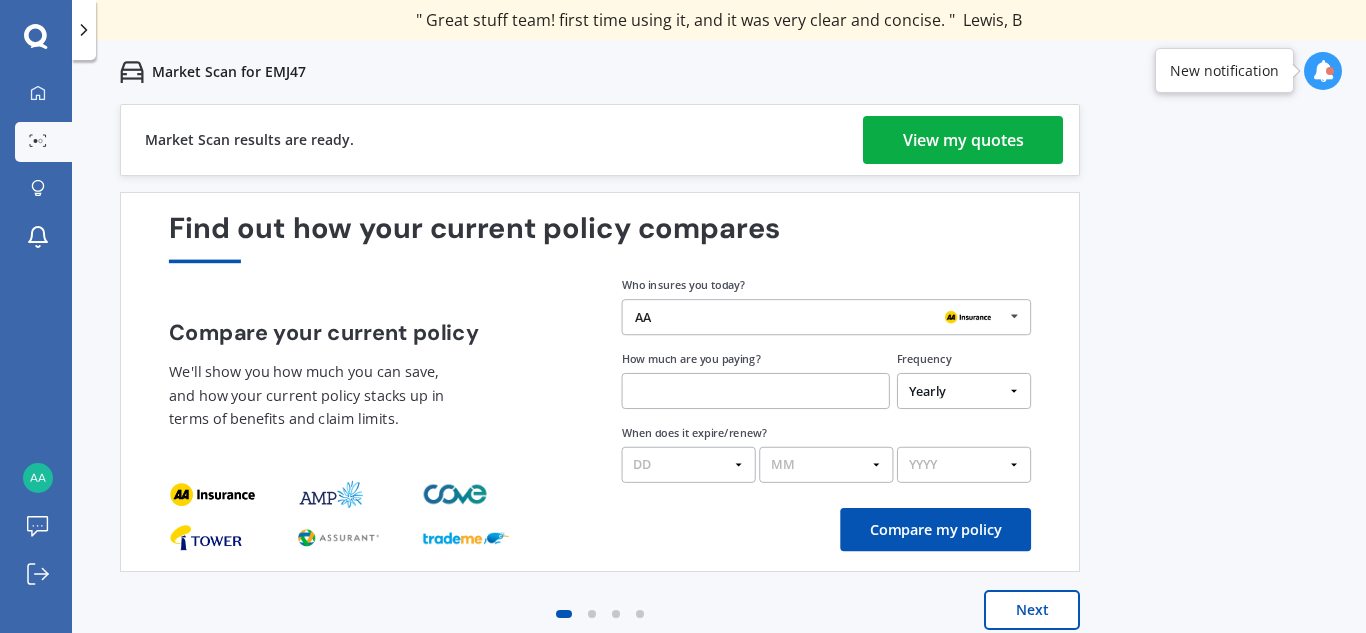 click on "View my quotes" at bounding box center [963, 140] 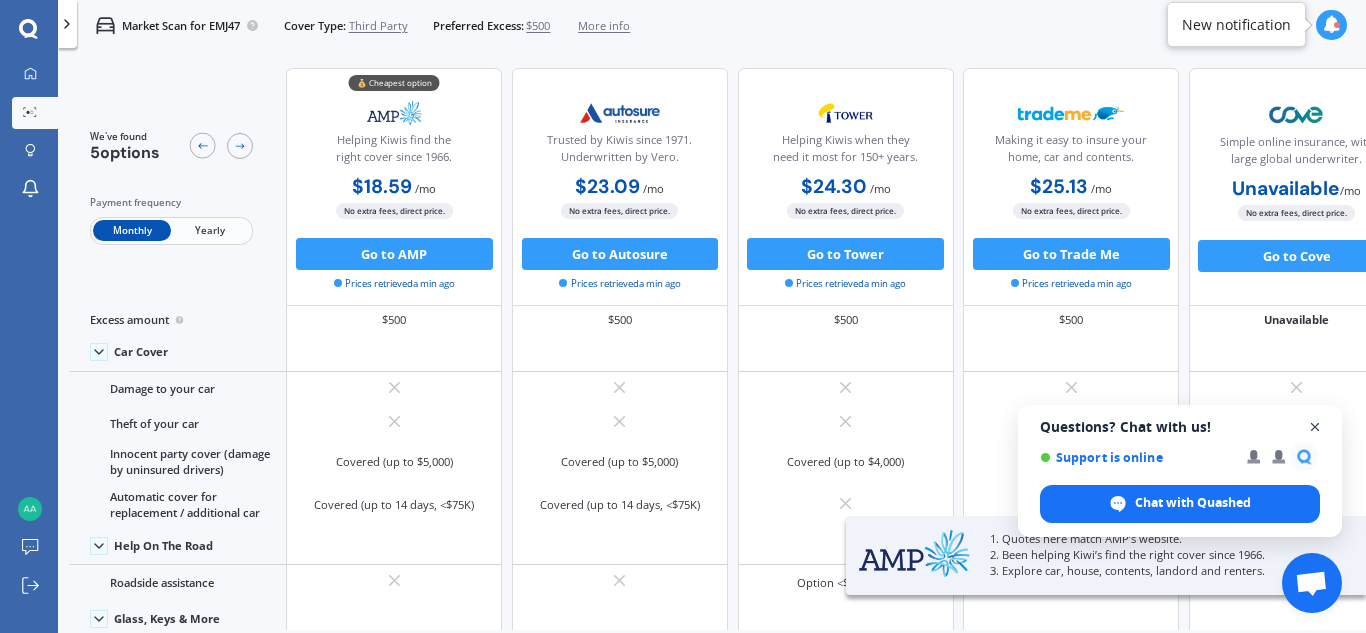 click at bounding box center (1315, 427) 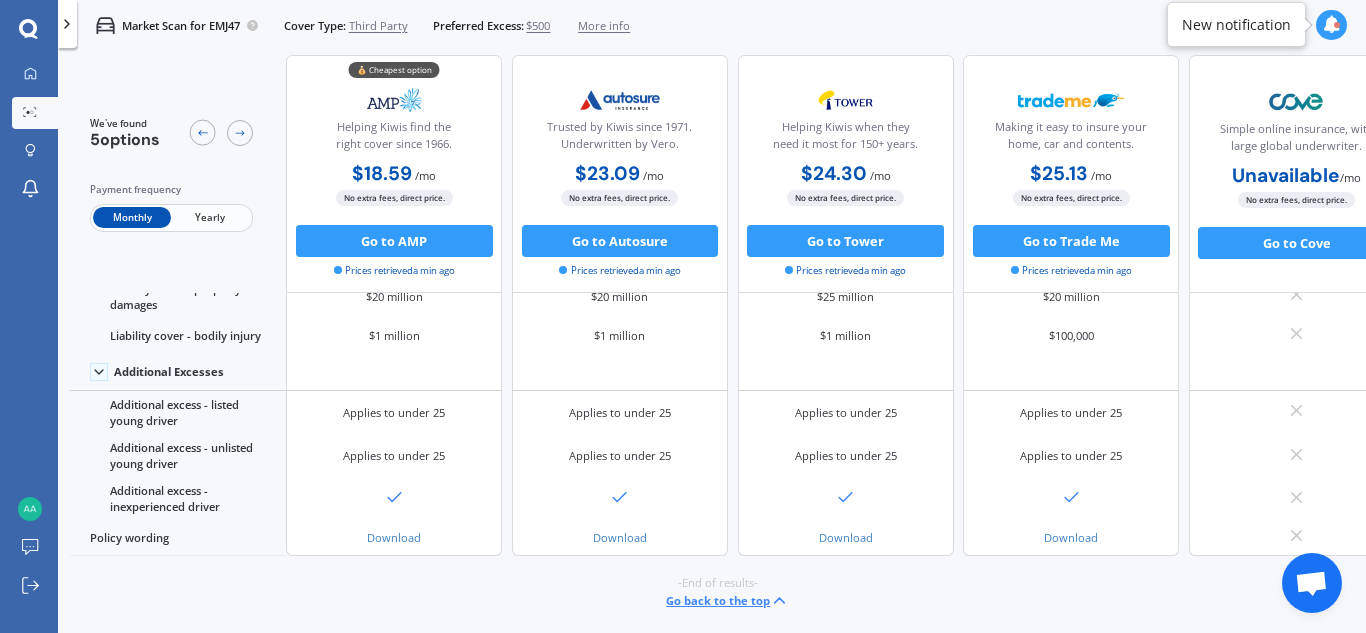 scroll, scrollTop: 665, scrollLeft: 0, axis: vertical 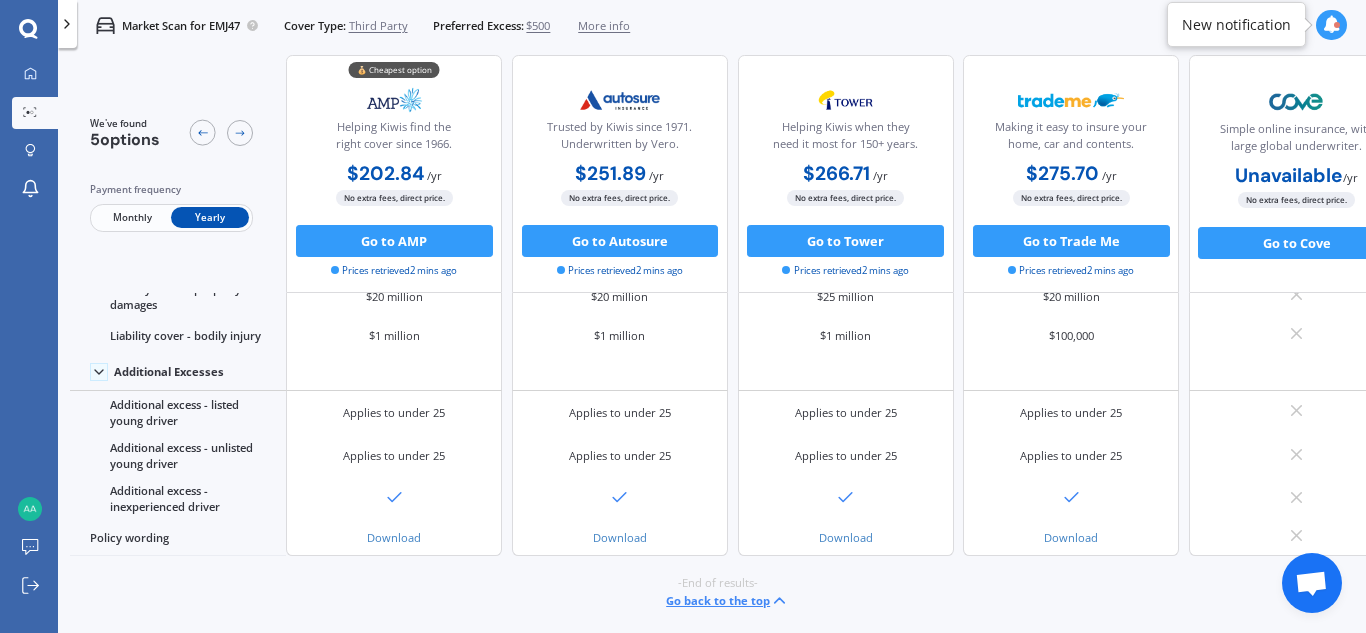 click on "Monthly" at bounding box center [132, 218] 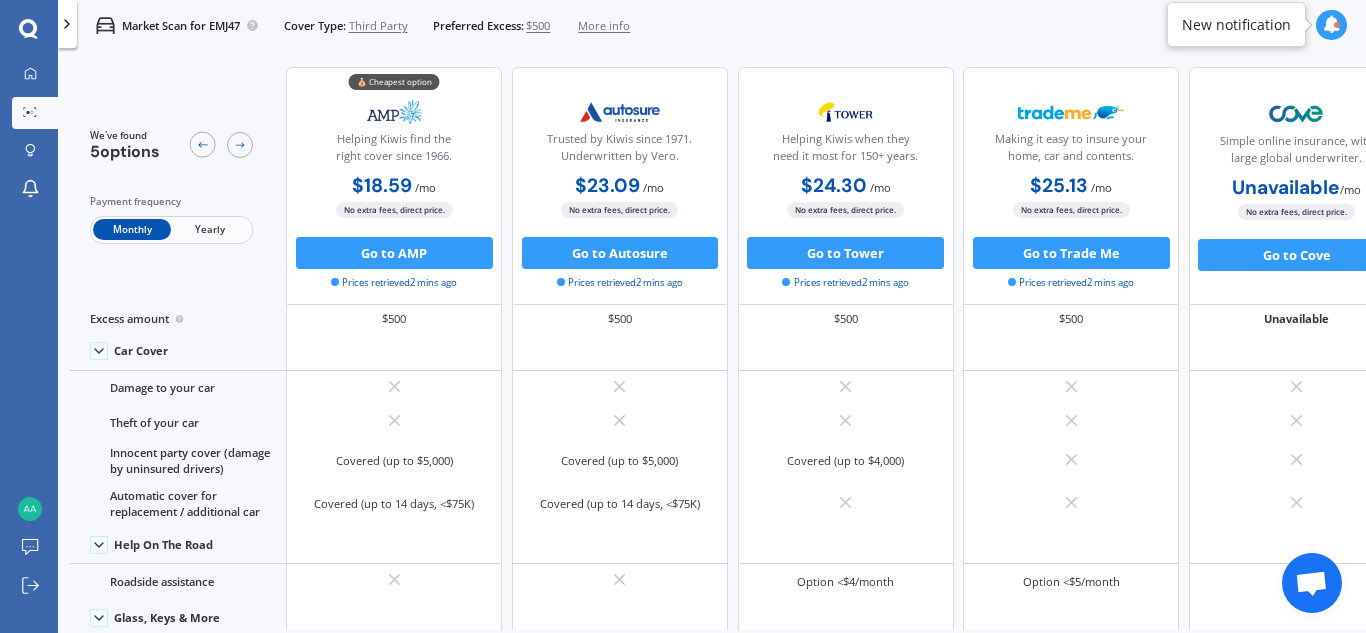 scroll, scrollTop: 0, scrollLeft: 0, axis: both 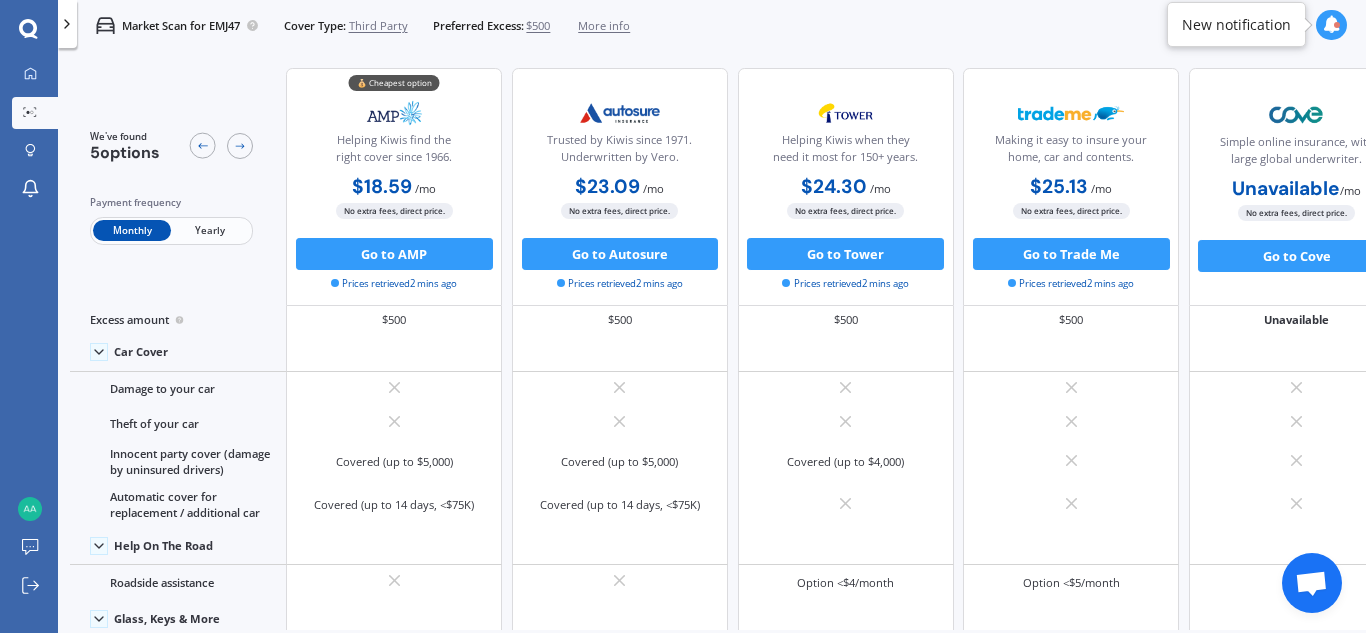 click on "Third Party" at bounding box center (378, 26) 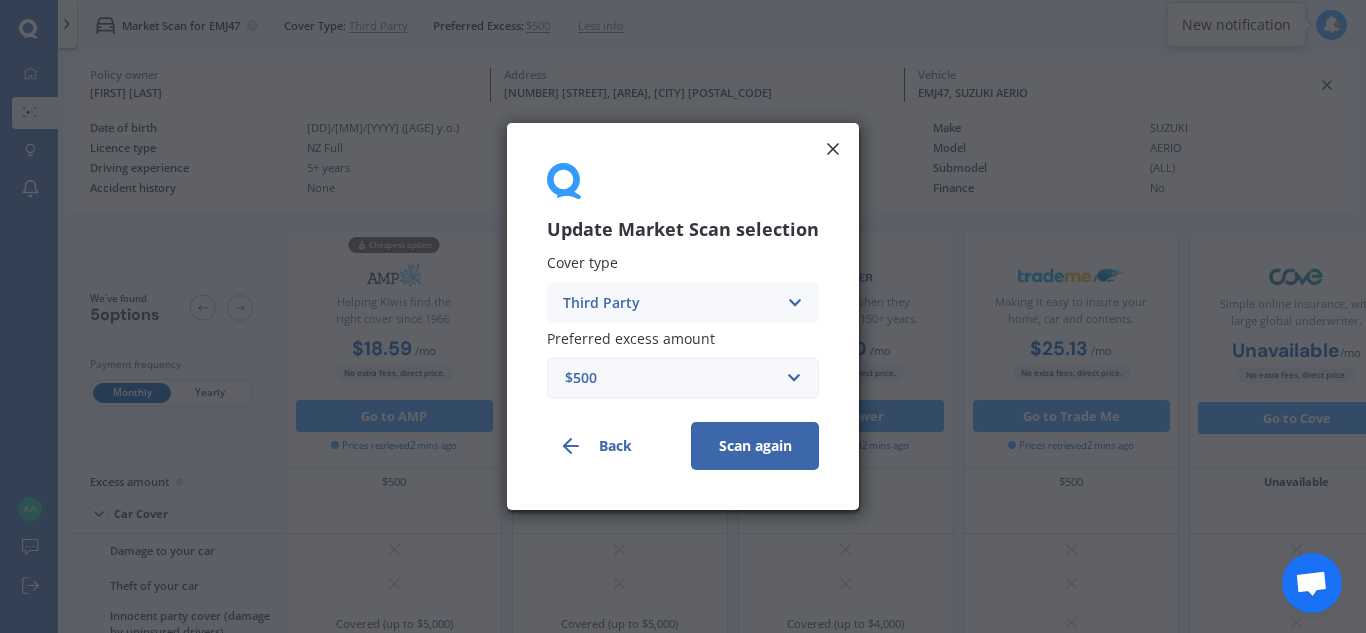click on "Third Party Comprehensive Third Party, Fire & Theft Third Party" at bounding box center [683, 303] 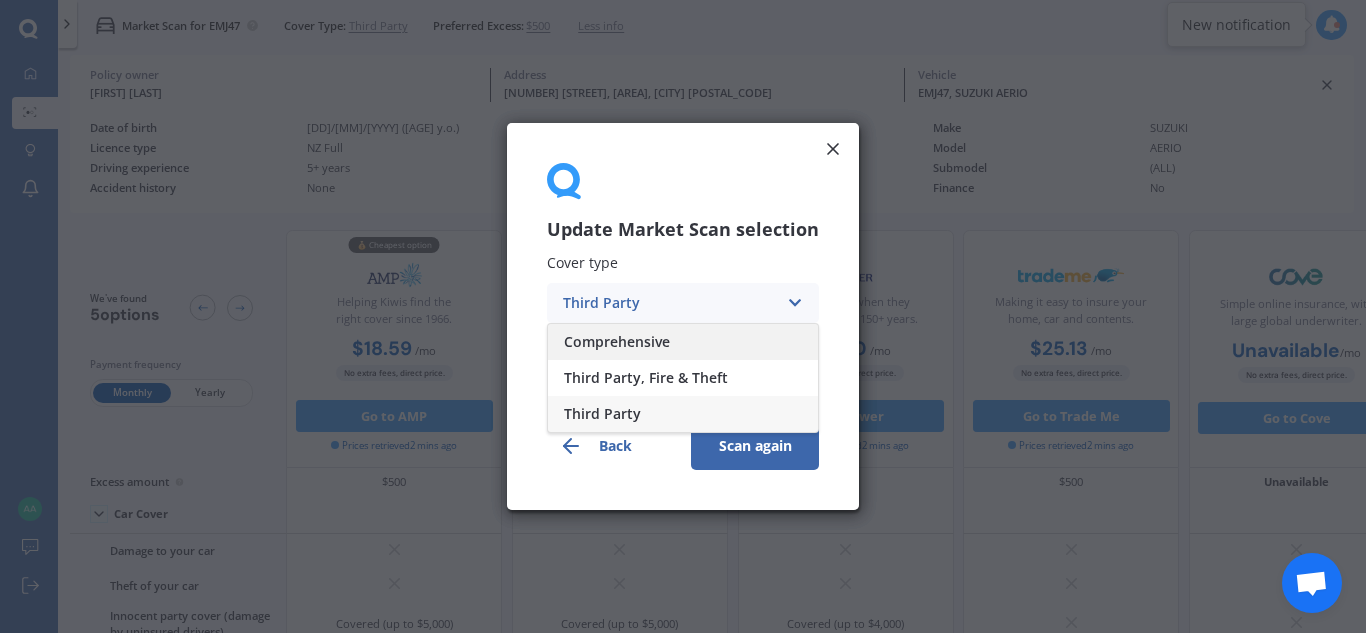 click on "Comprehensive" at bounding box center [683, 342] 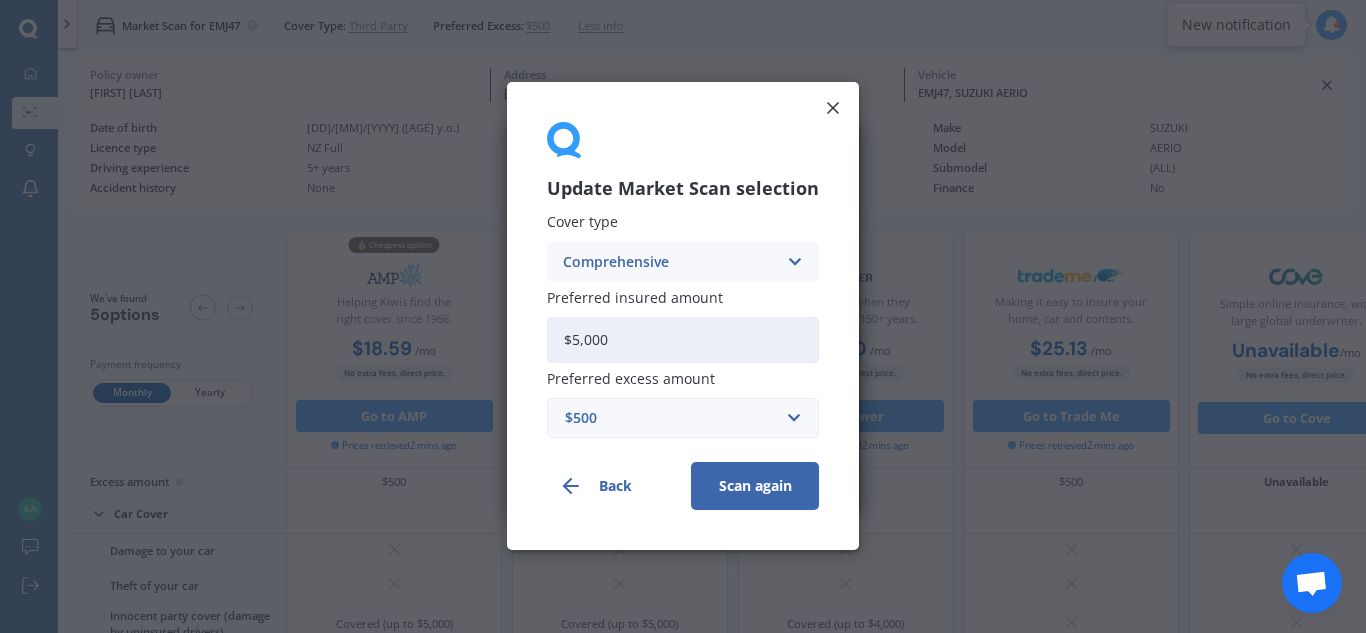 click on "Scan again" at bounding box center (755, 487) 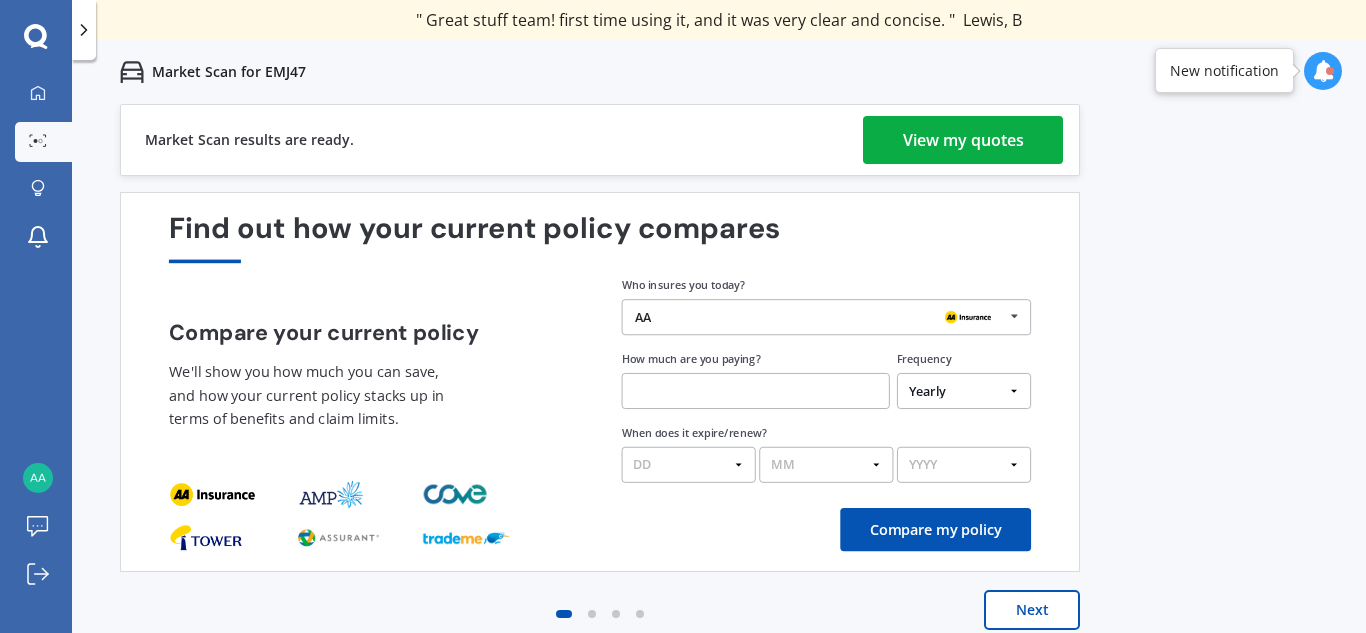 click on "View my quotes" at bounding box center (963, 140) 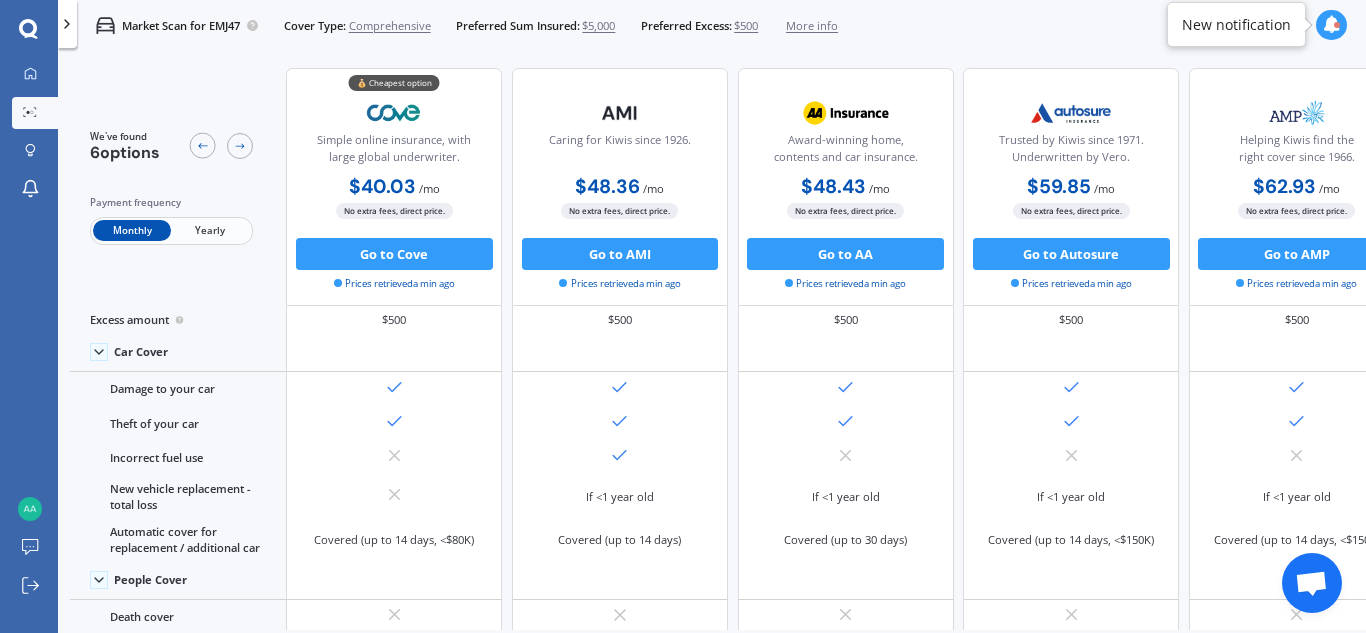 click on "Yearly" at bounding box center (210, 230) 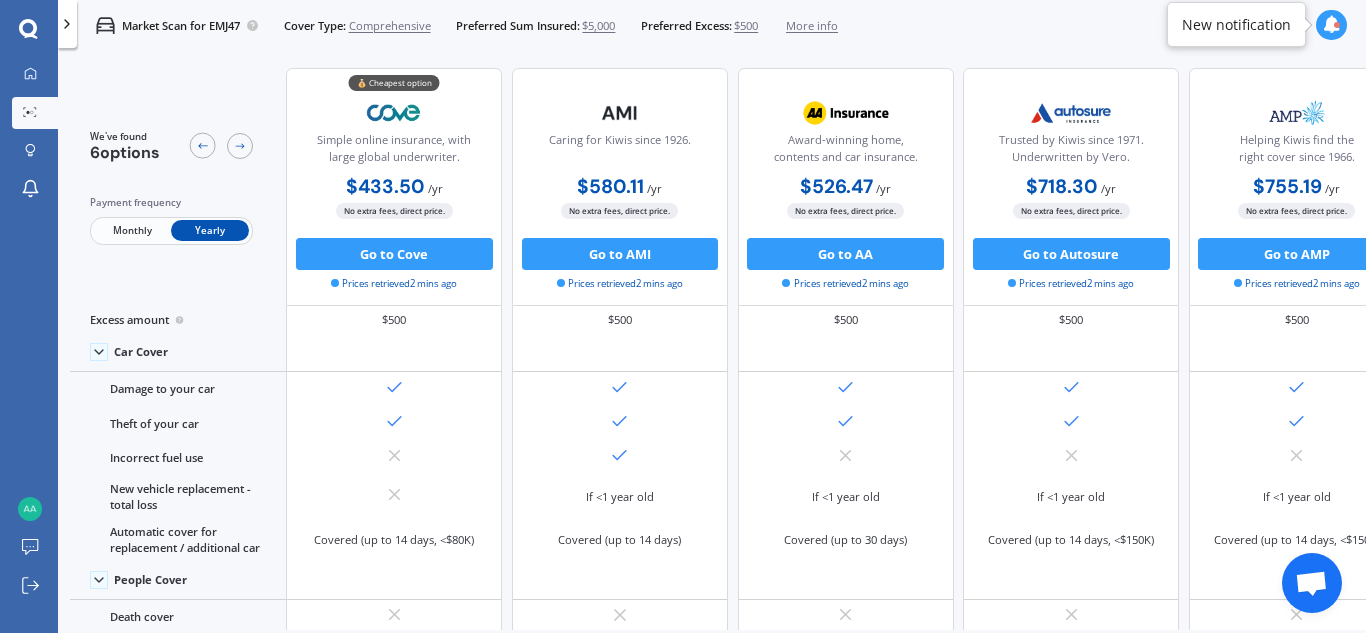 click on "Monthly" at bounding box center [132, 230] 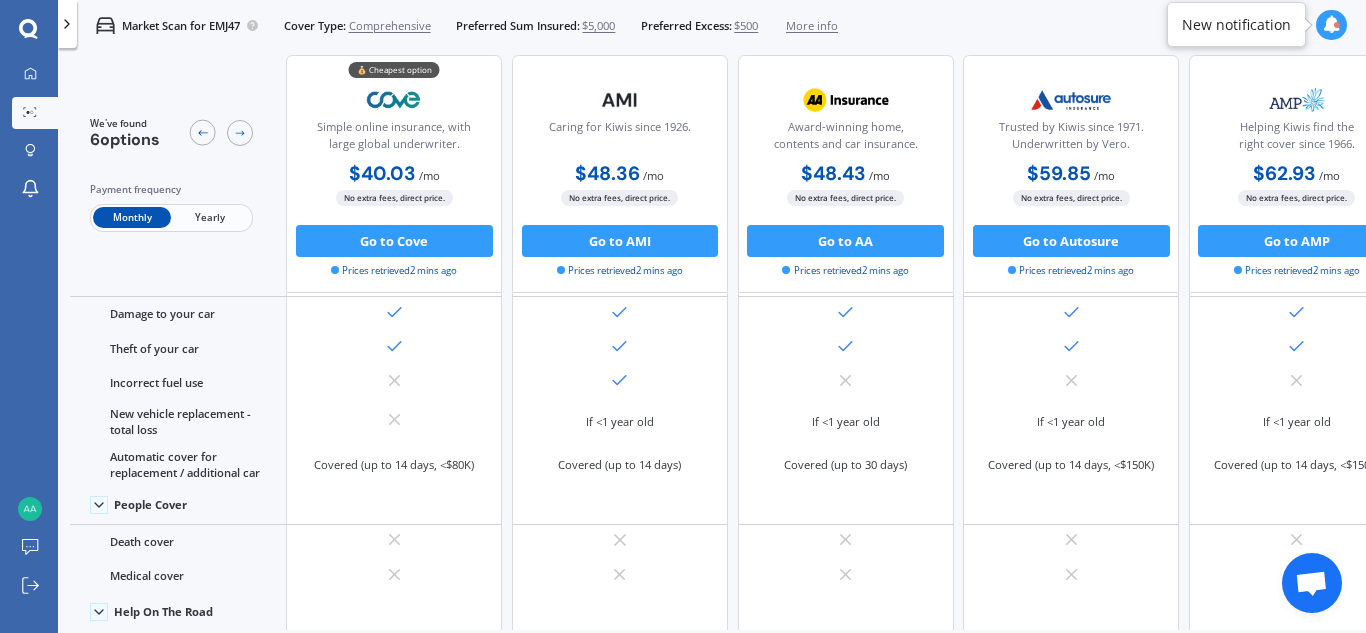 scroll, scrollTop: 0, scrollLeft: 0, axis: both 